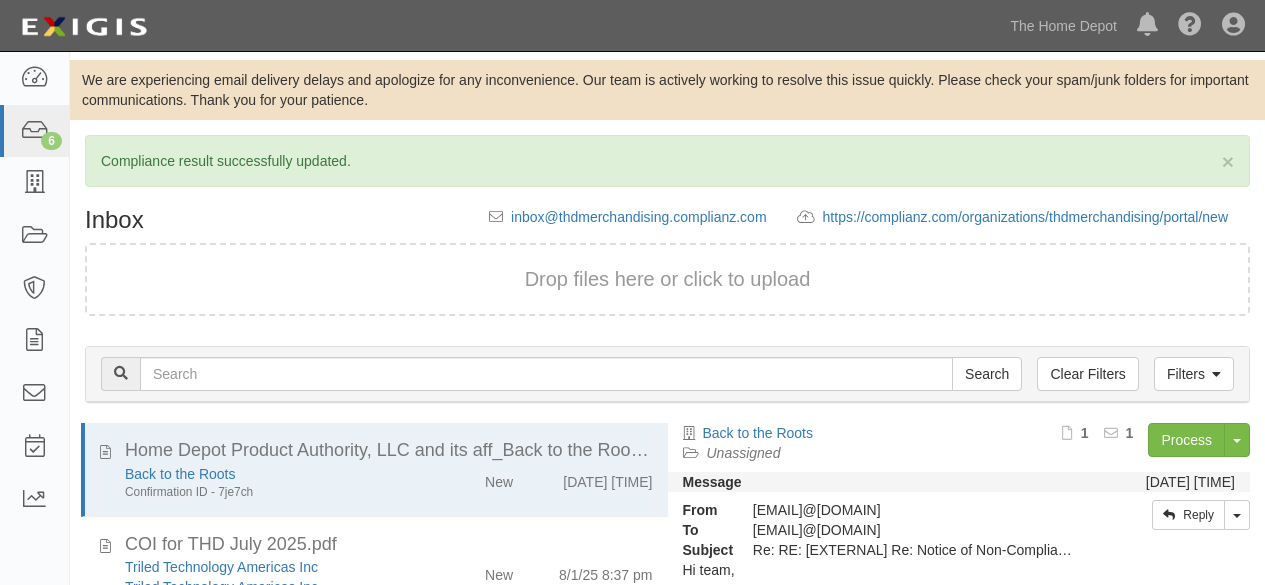 scroll, scrollTop: 207, scrollLeft: 0, axis: vertical 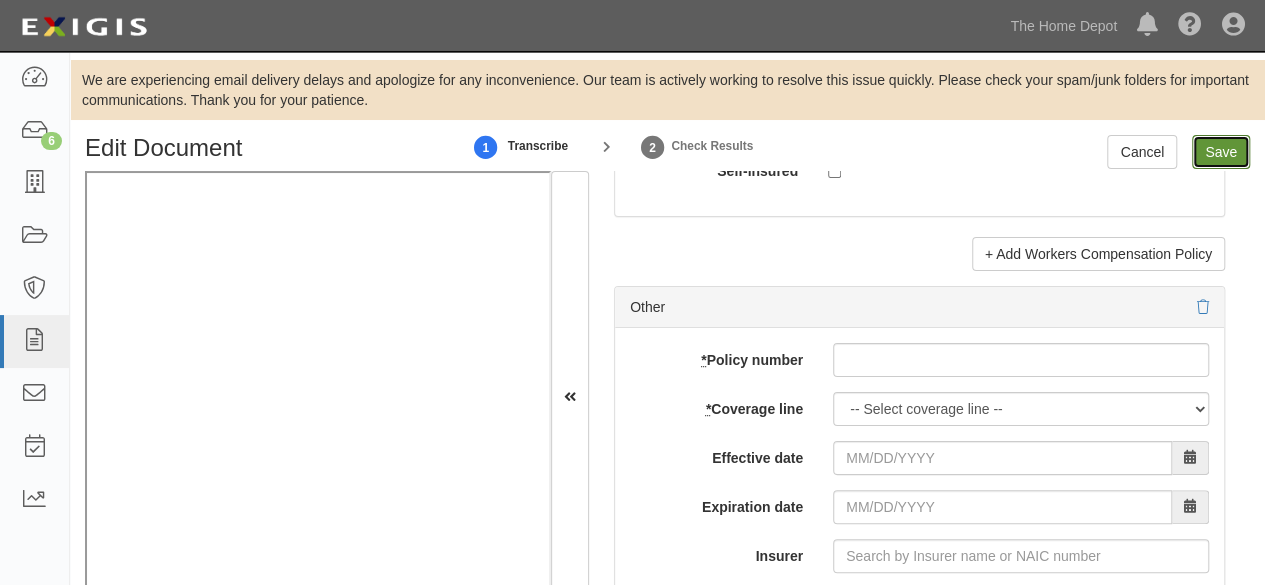 click on "Save" at bounding box center [1221, 152] 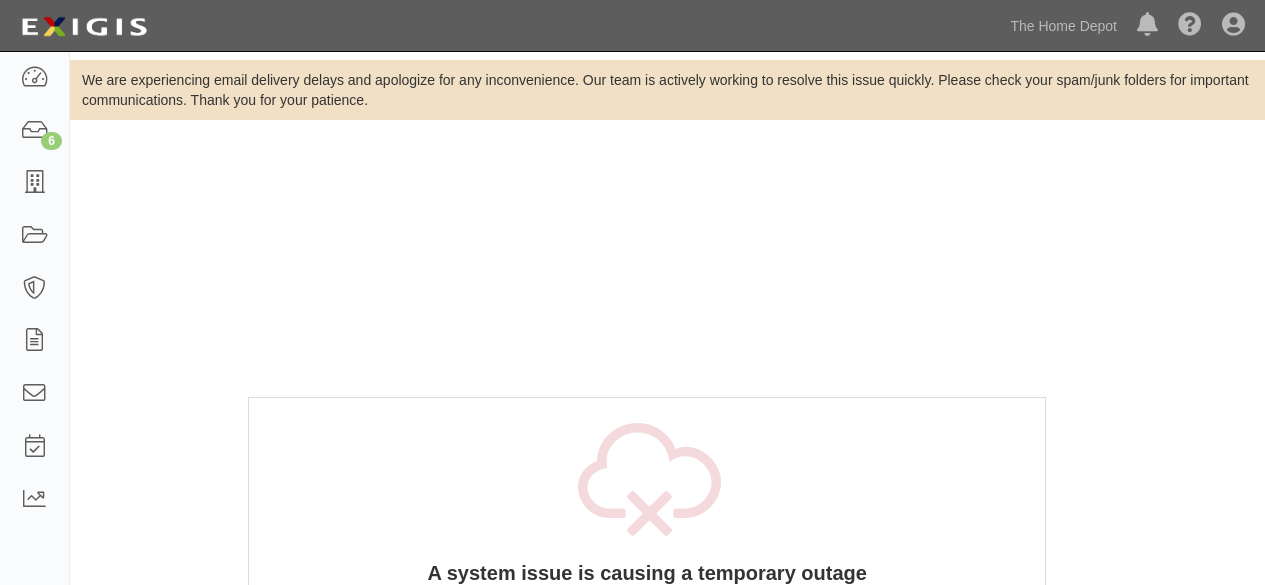 scroll, scrollTop: 0, scrollLeft: 0, axis: both 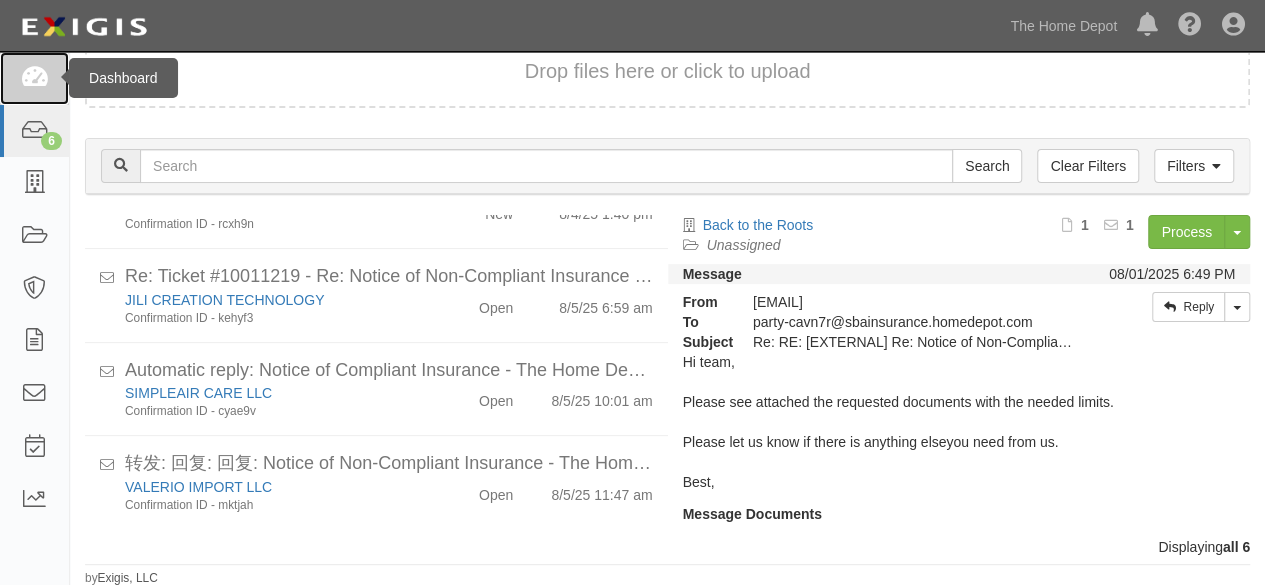 click at bounding box center [34, 78] 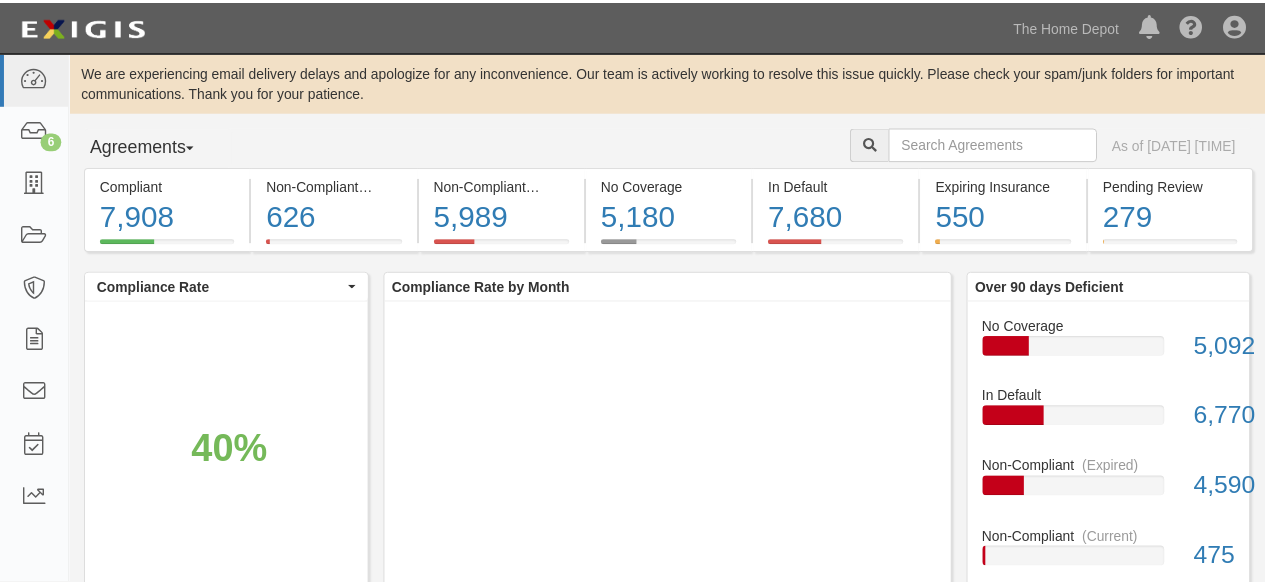 scroll, scrollTop: 0, scrollLeft: 0, axis: both 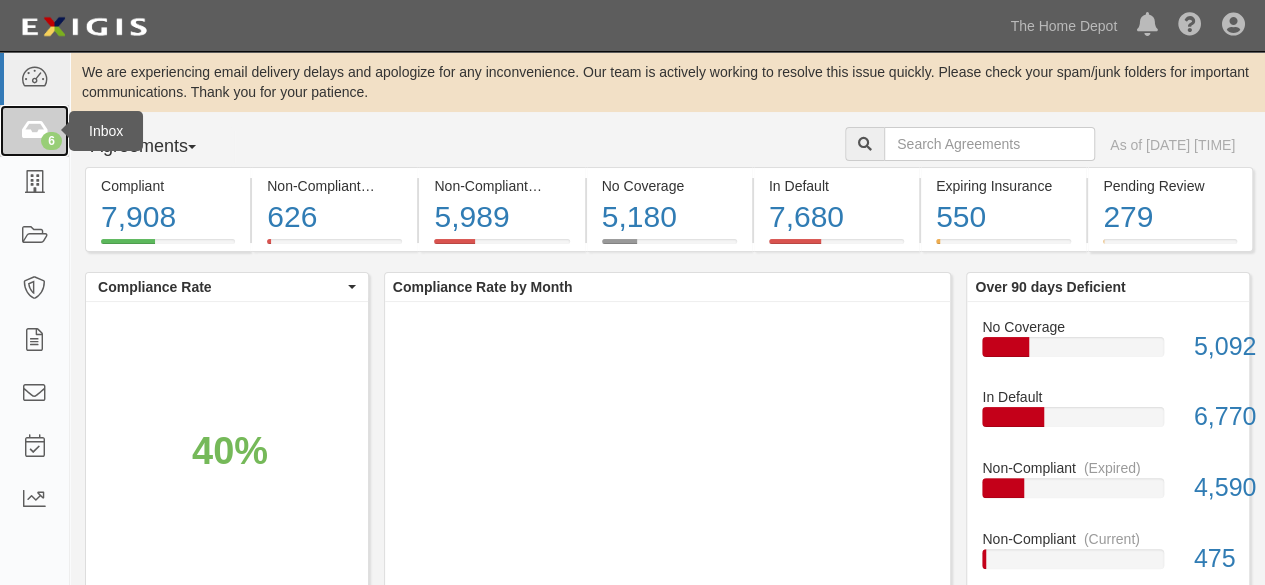 click at bounding box center [34, 131] 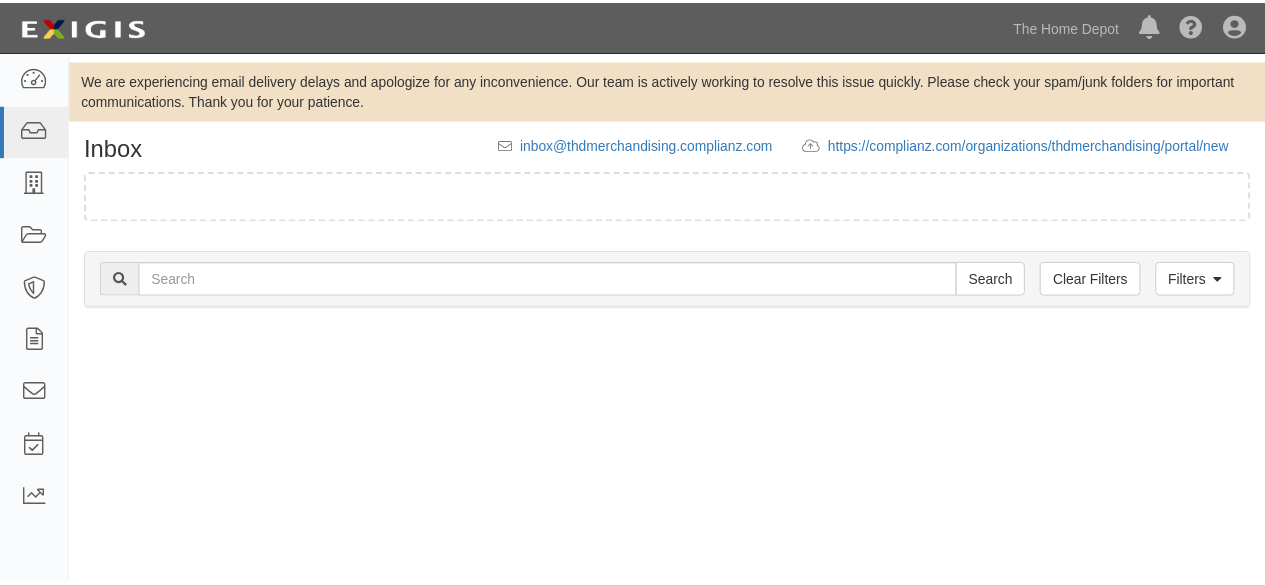 scroll, scrollTop: 0, scrollLeft: 0, axis: both 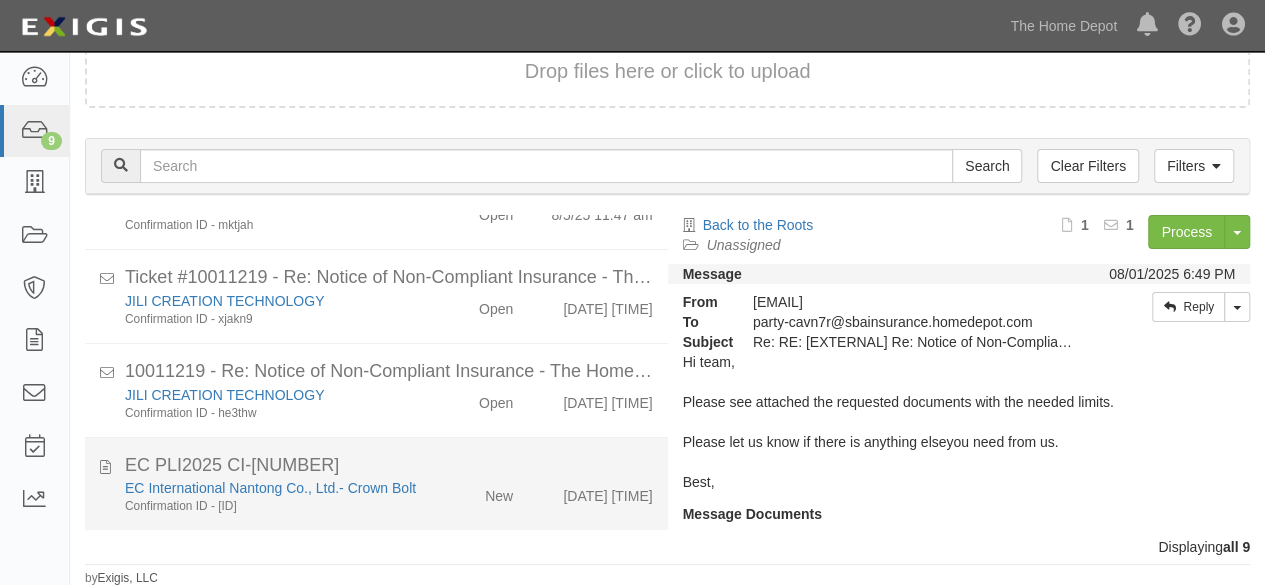 click on "EC International Nantong Co., Ltd.- Crown Bolt
Confirmation ID - jpvwjc
New
8/5/25 6:17 pm" 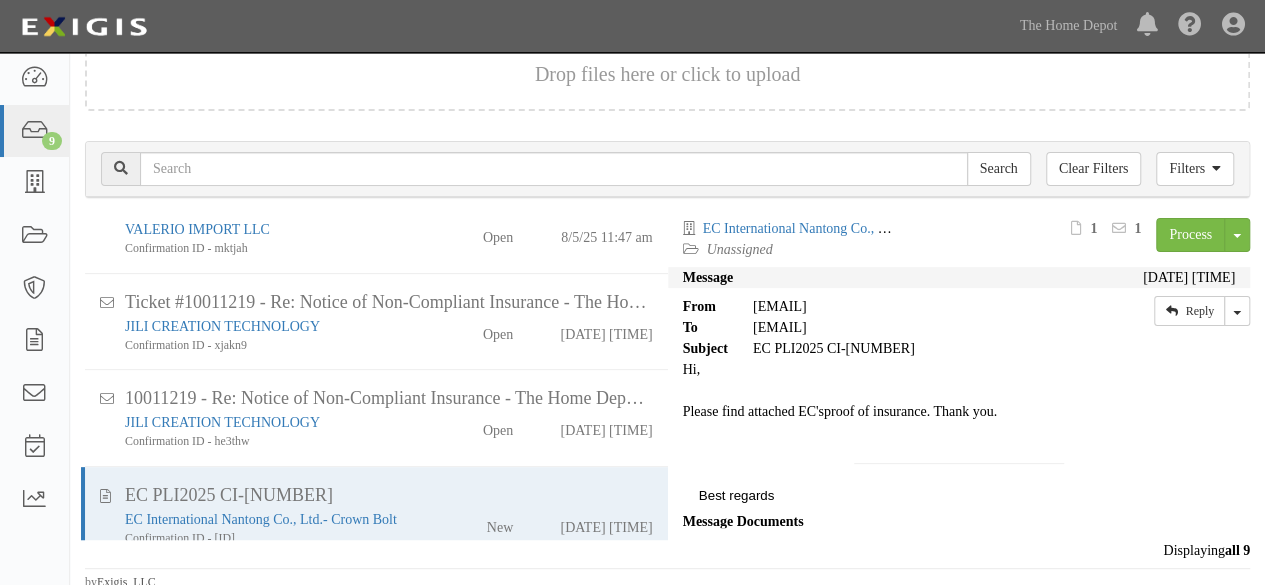scroll, scrollTop: 576, scrollLeft: 0, axis: vertical 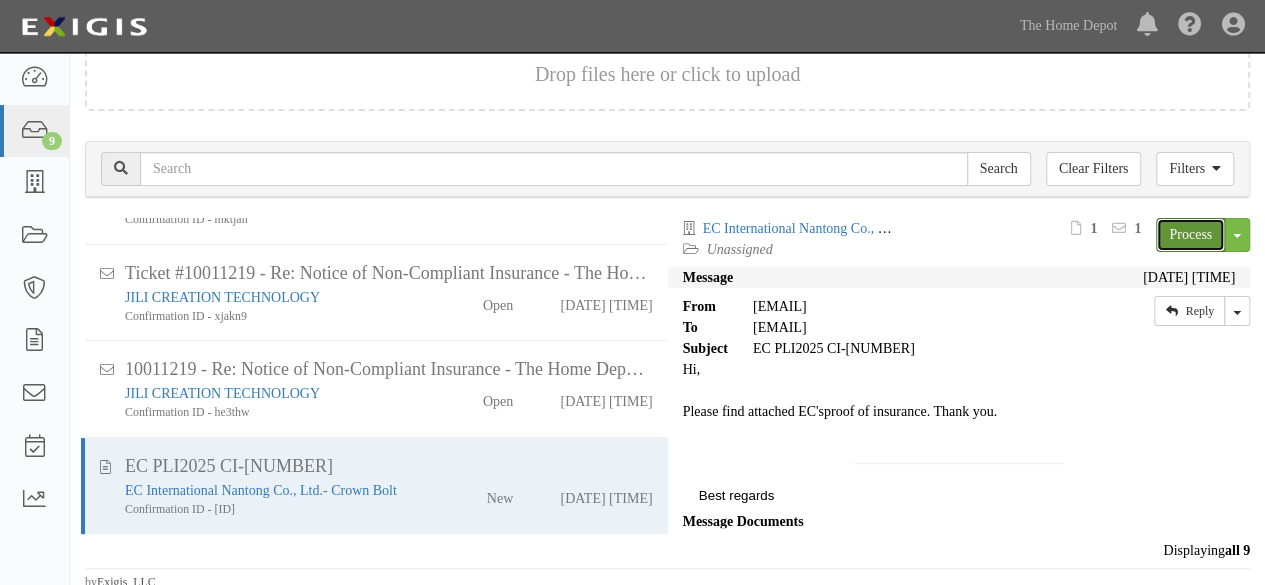 click on "Process" at bounding box center [1190, 235] 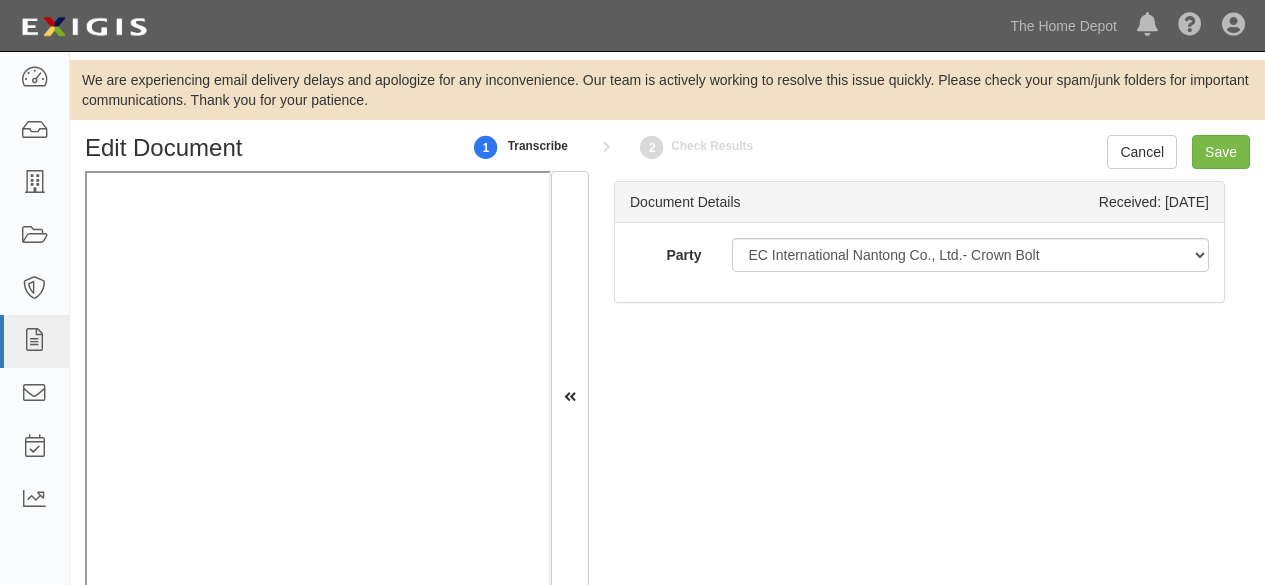 scroll, scrollTop: 0, scrollLeft: 0, axis: both 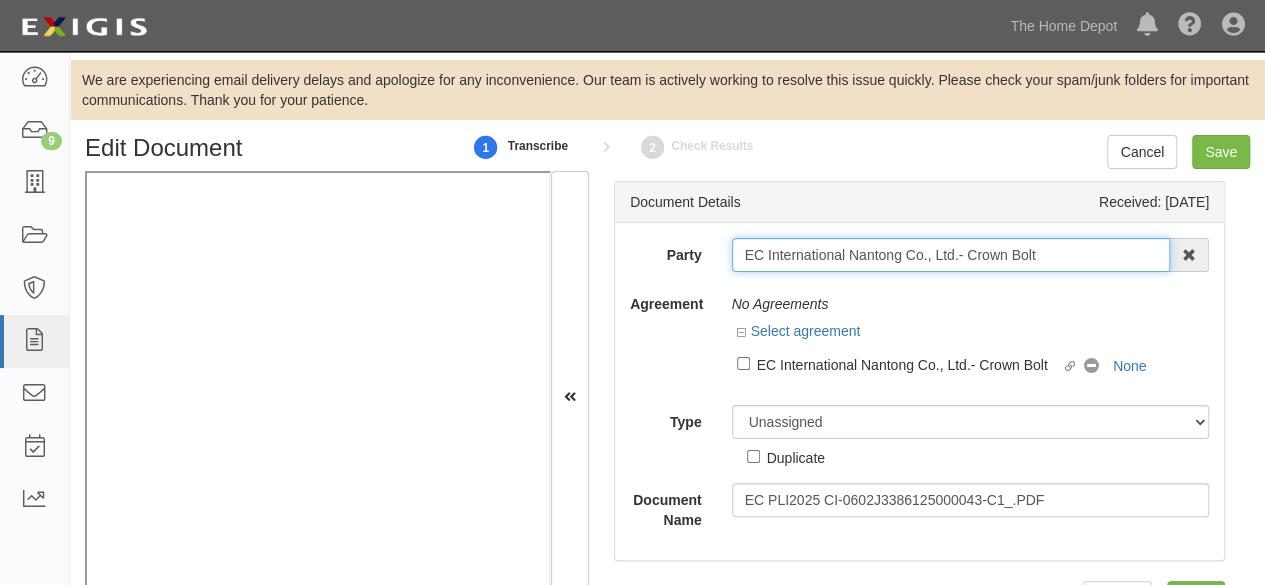 click on "EC International Nantong Co., Ltd.- Crown Bolt" at bounding box center [951, 255] 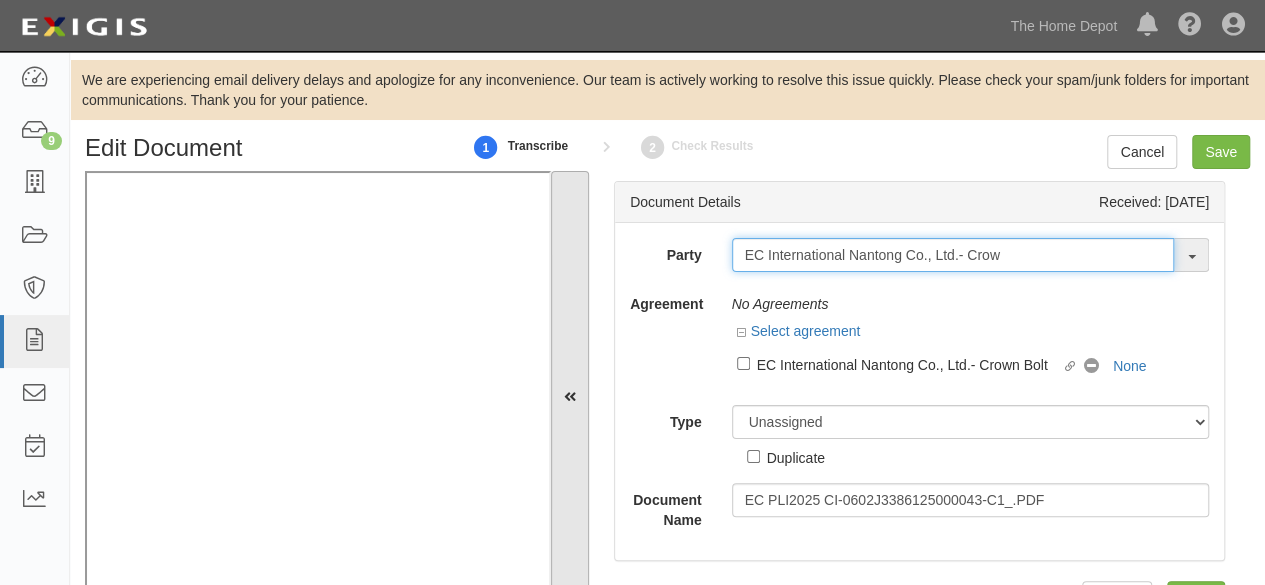 type on "EC International Nantong Co., Ltd.- Crow" 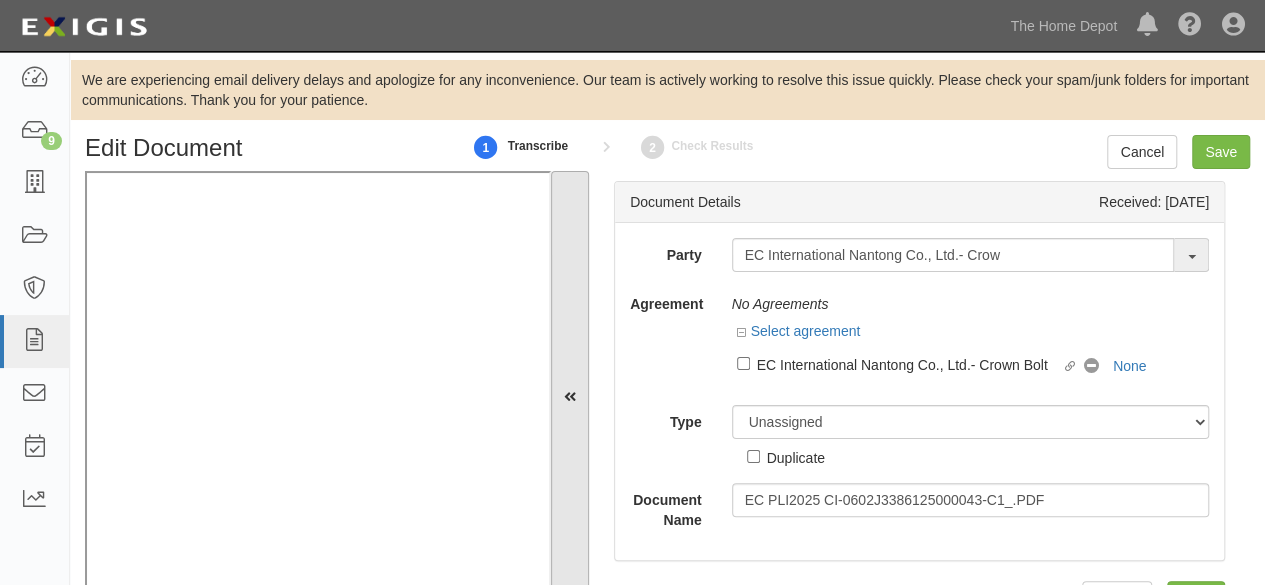 type 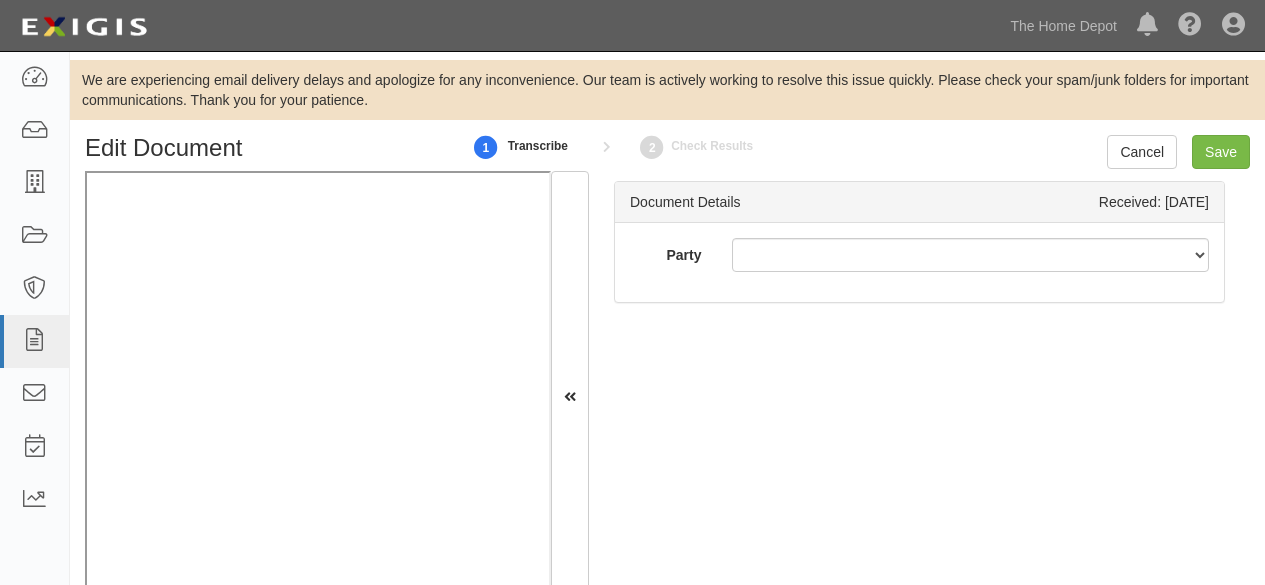 scroll, scrollTop: 0, scrollLeft: 0, axis: both 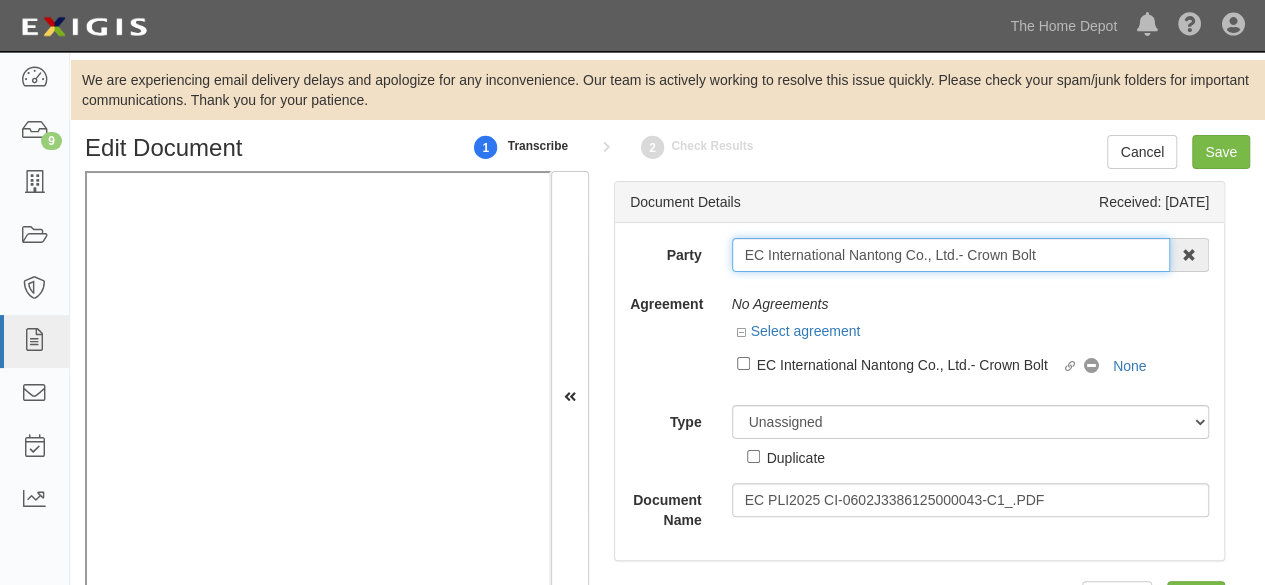 drag, startPoint x: 1040, startPoint y: 253, endPoint x: 748, endPoint y: 239, distance: 292.33542 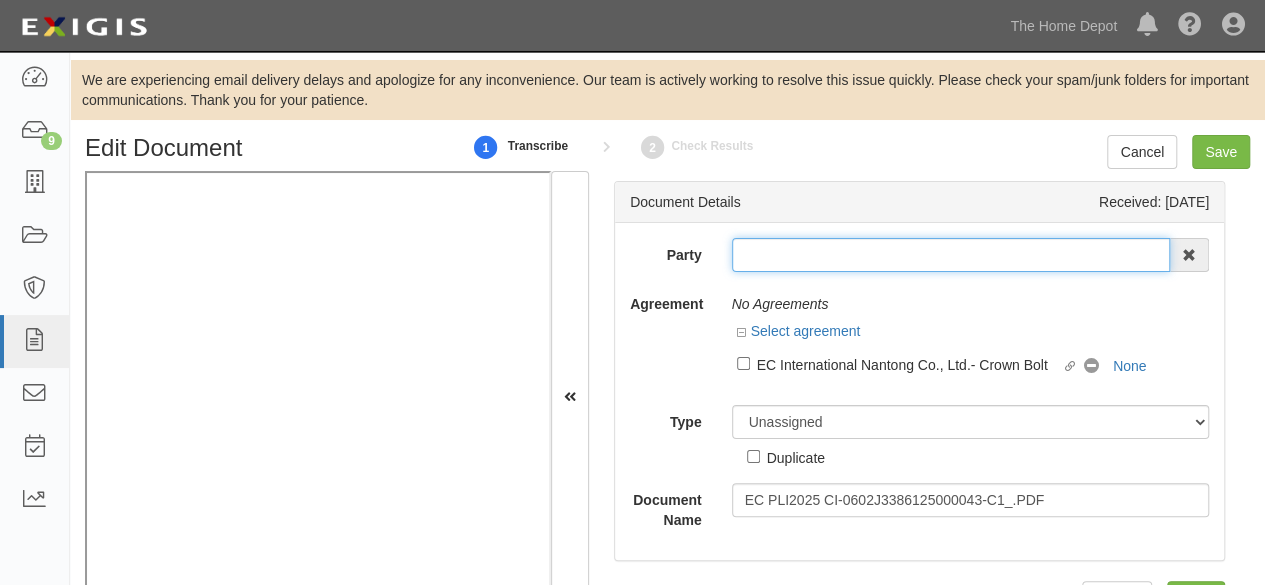 paste on "EC International Nantong Co., Ltd.- Crown Bolt" 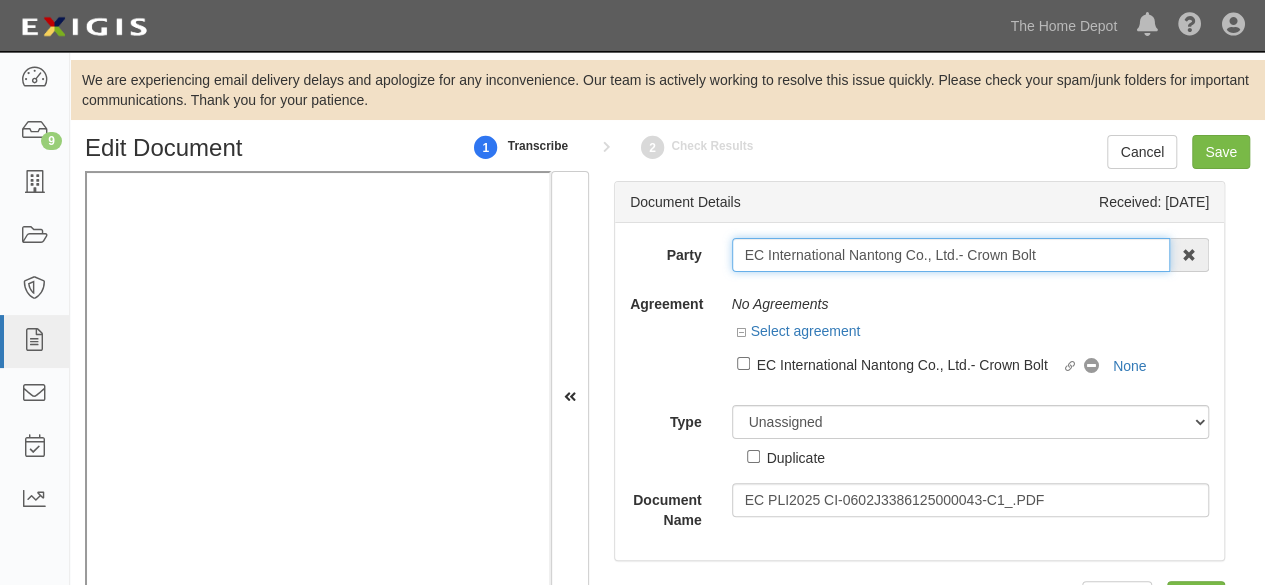 click on "EC International Nantong Co., Ltd.- Crown Bolt" at bounding box center (951, 255) 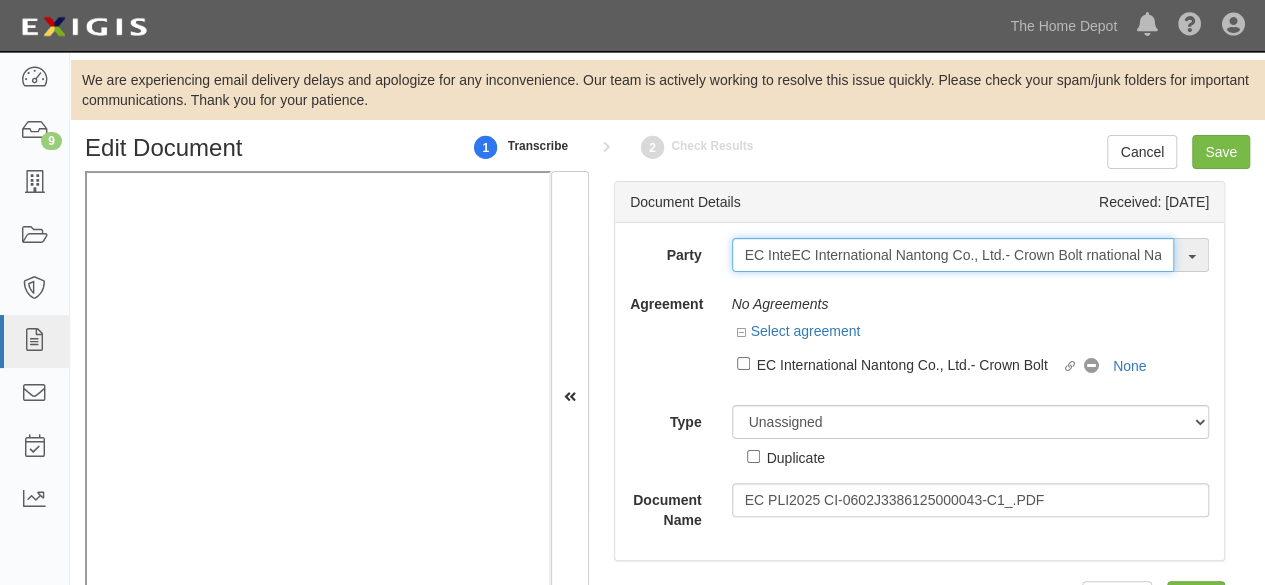 click on "EC InteEC International Nantong Co., Ltd.- Crown Bolt rnational Nantong Co., Ltd.- Crown Bolt" at bounding box center (953, 255) 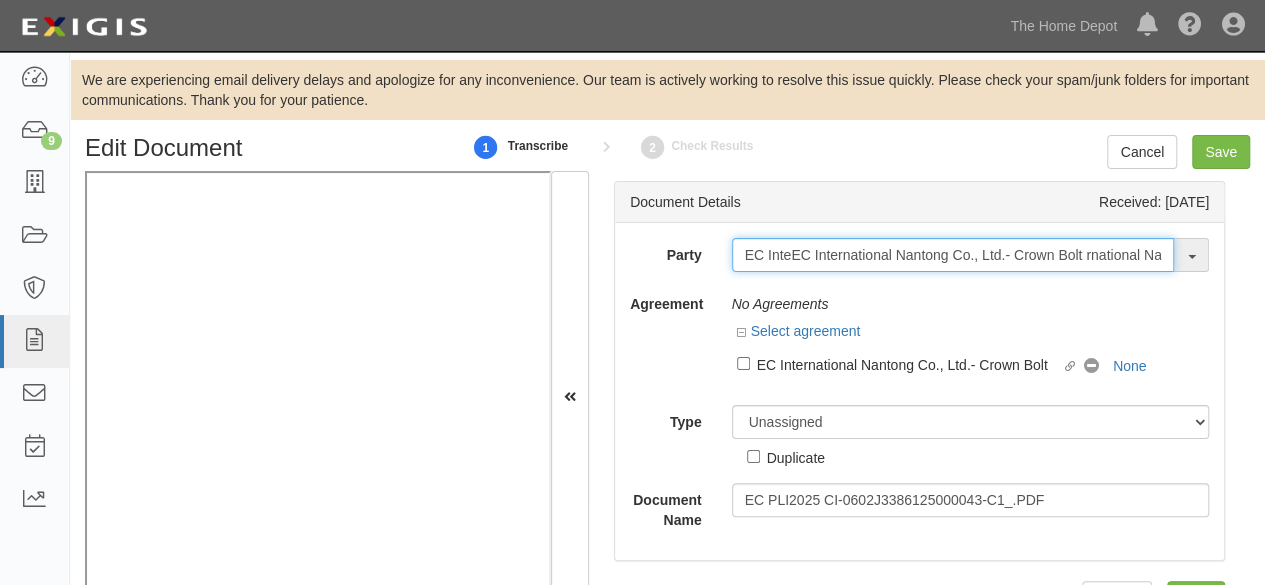 type on "EC International Nantong Co., Ltd.- Crown Bolt" 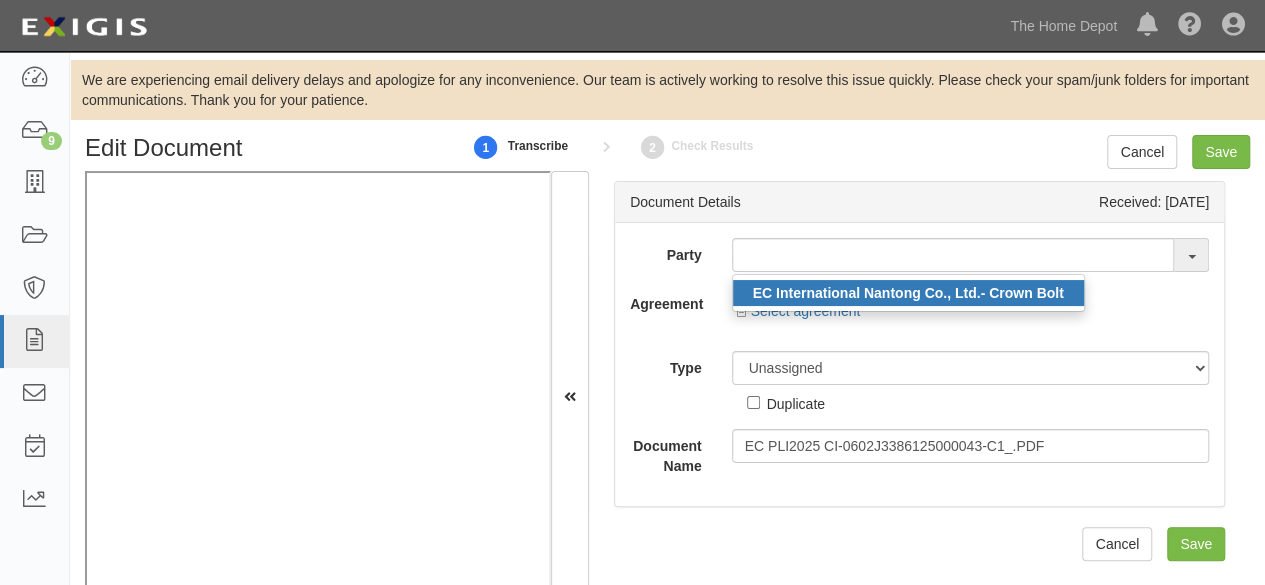 click on "EC International Nantong Co., Ltd.- Crown Bolt" at bounding box center [908, 293] 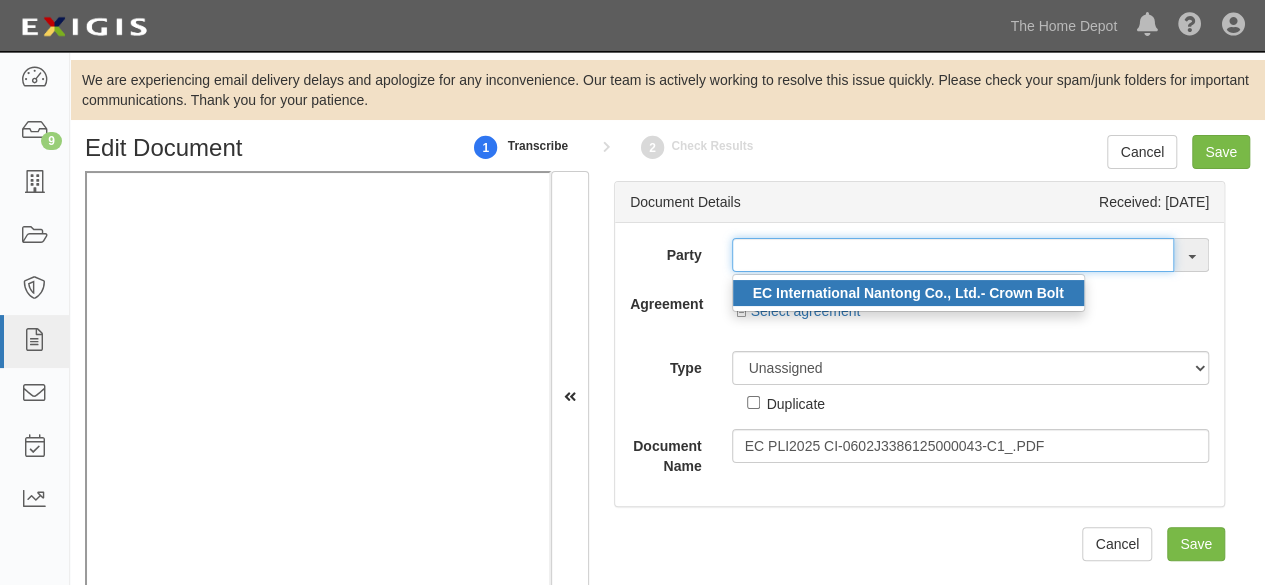 type on "EC International Nantong Co., Ltd.- Crown Bolt" 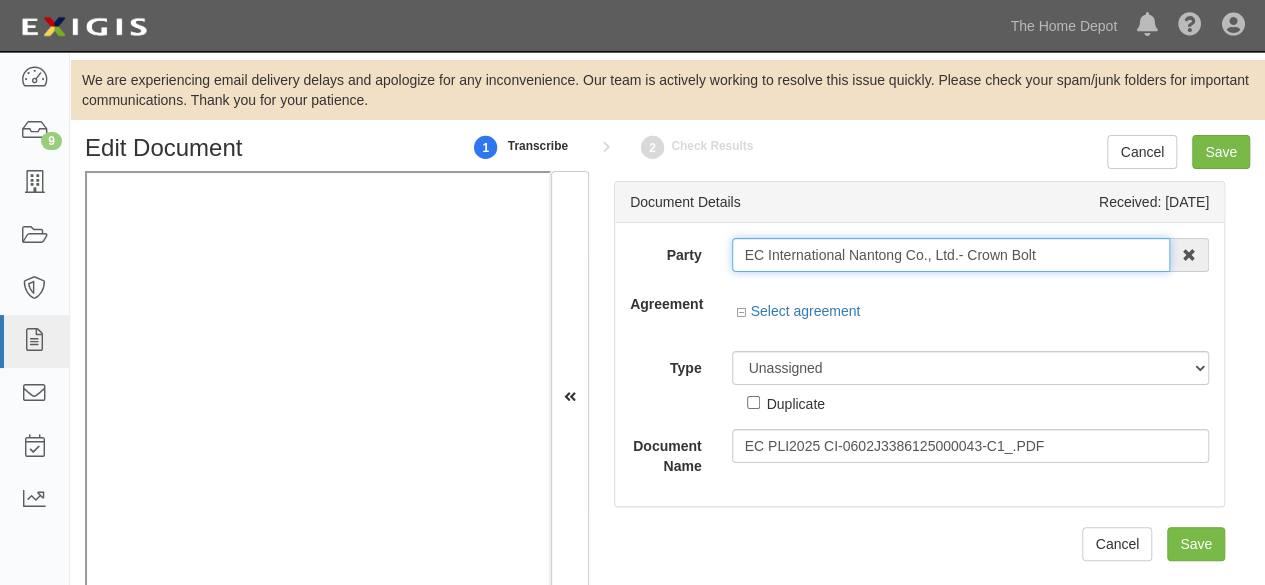 click on "EC International Nantong Co., Ltd.- Crown Bolt" at bounding box center (951, 255) 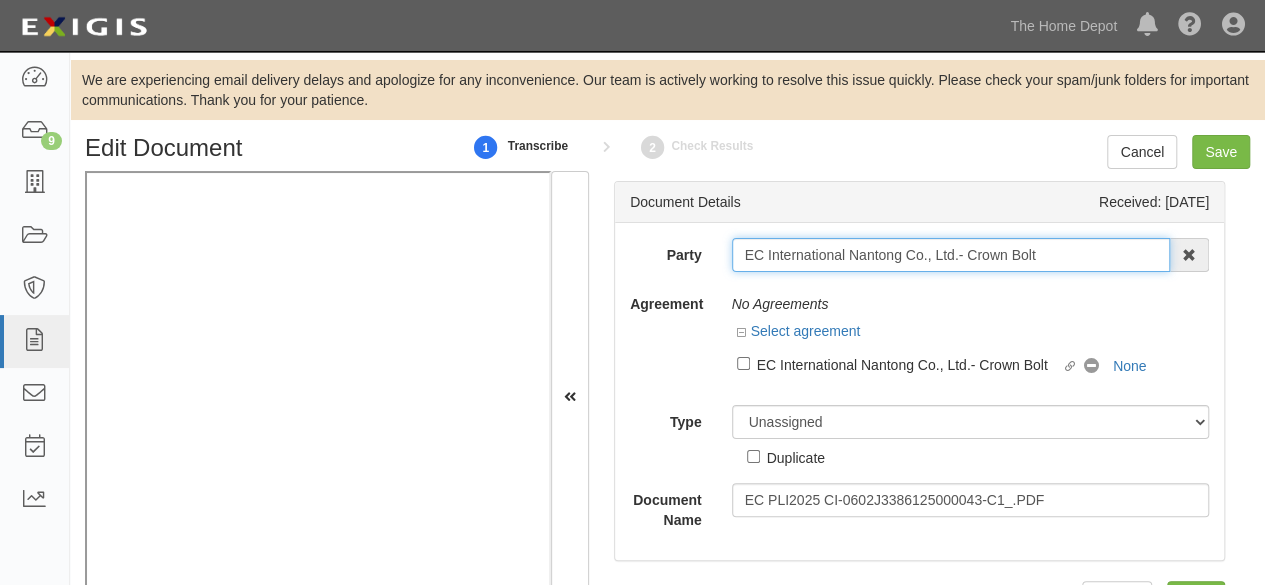 click on "EC International Nantong Co., Ltd.- Crown Bolt" at bounding box center (951, 255) 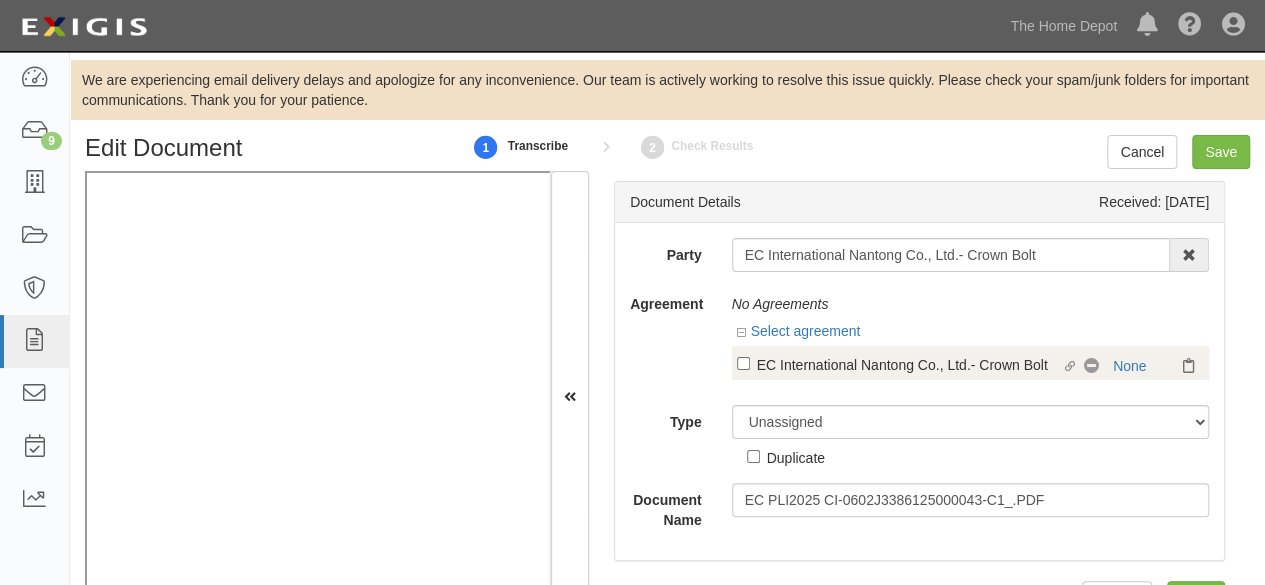click on "EC International Nantong Co., Ltd.- Crown Bolt" at bounding box center (909, 364) 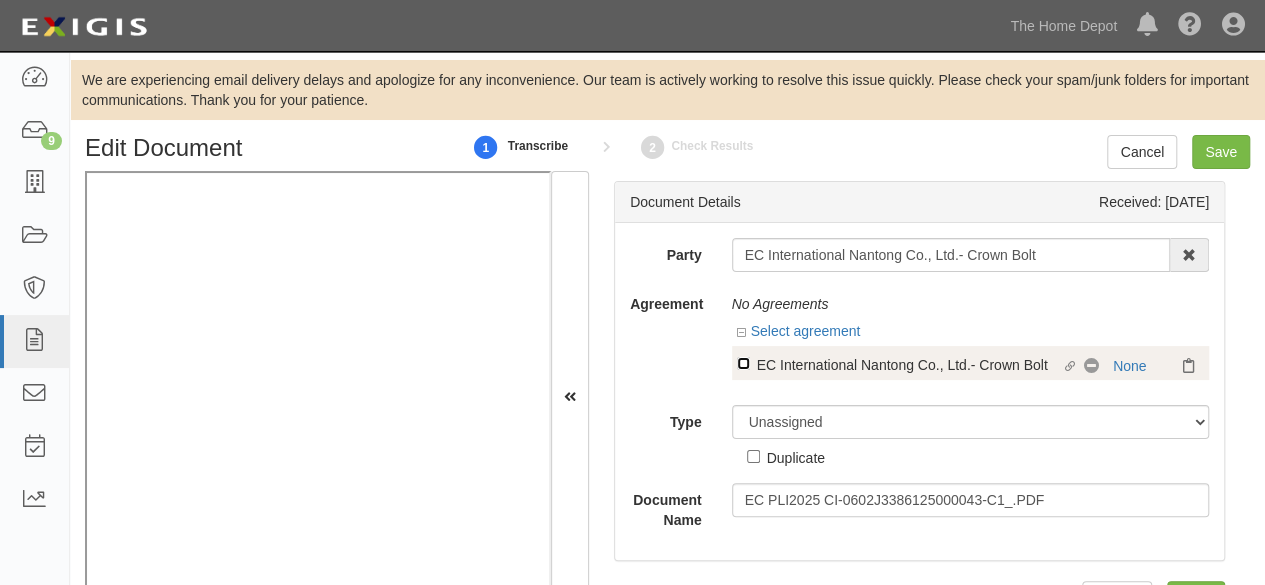 click on "Linked agreement
EC International Nantong Co., Ltd.- Crown Bolt
Linked agreement" at bounding box center (743, 363) 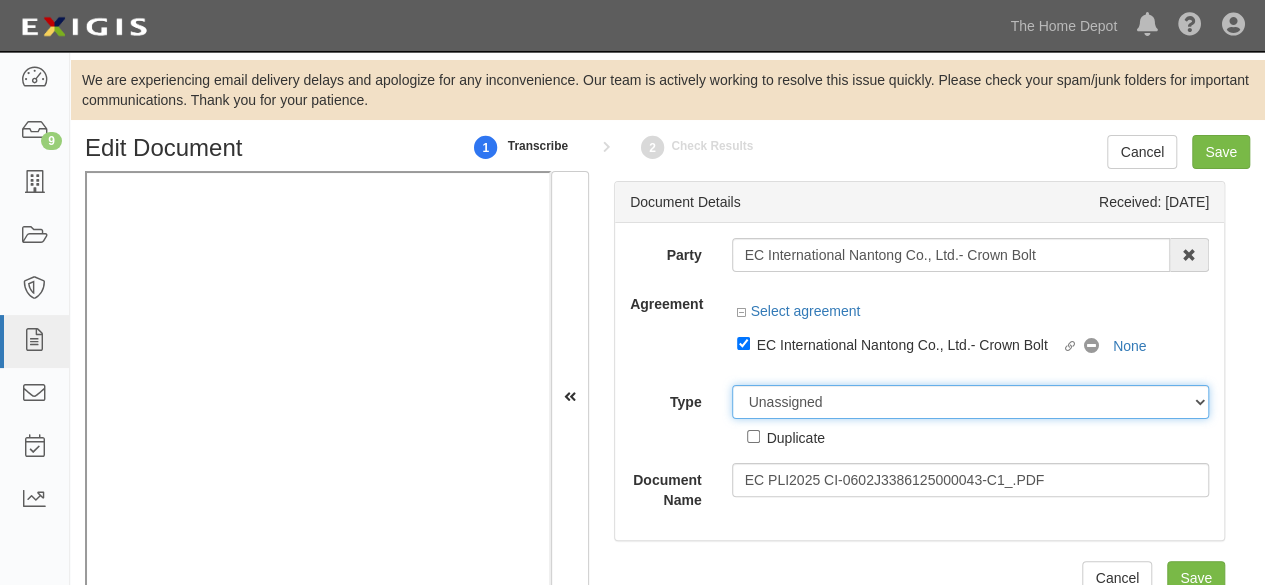 click on "Unassigned
Binder
Cancellation Notice
Certificate
Contract
Endorsement
Insurance Policy
Junk
Other Document
Policy Declarations
Reinstatement Notice
Requirements
Waiver Request" at bounding box center [971, 402] 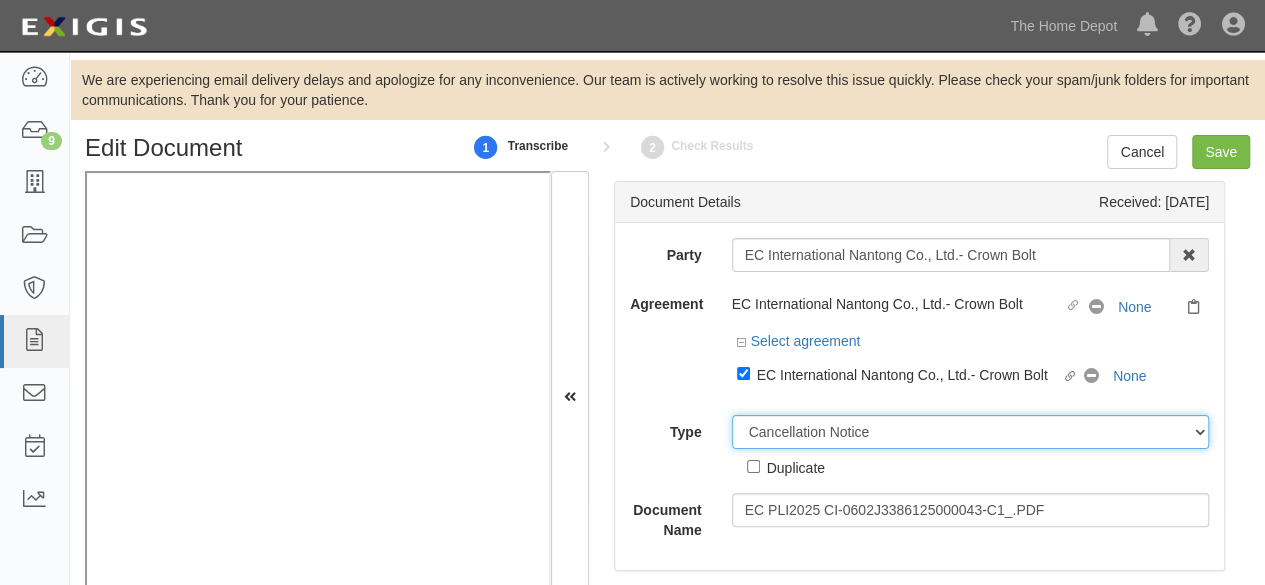 click on "Unassigned
Binder
Cancellation Notice
Certificate
Contract
Endorsement
Insurance Policy
Junk
Other Document
Policy Declarations
Reinstatement Notice
Requirements
Waiver Request" at bounding box center [971, 432] 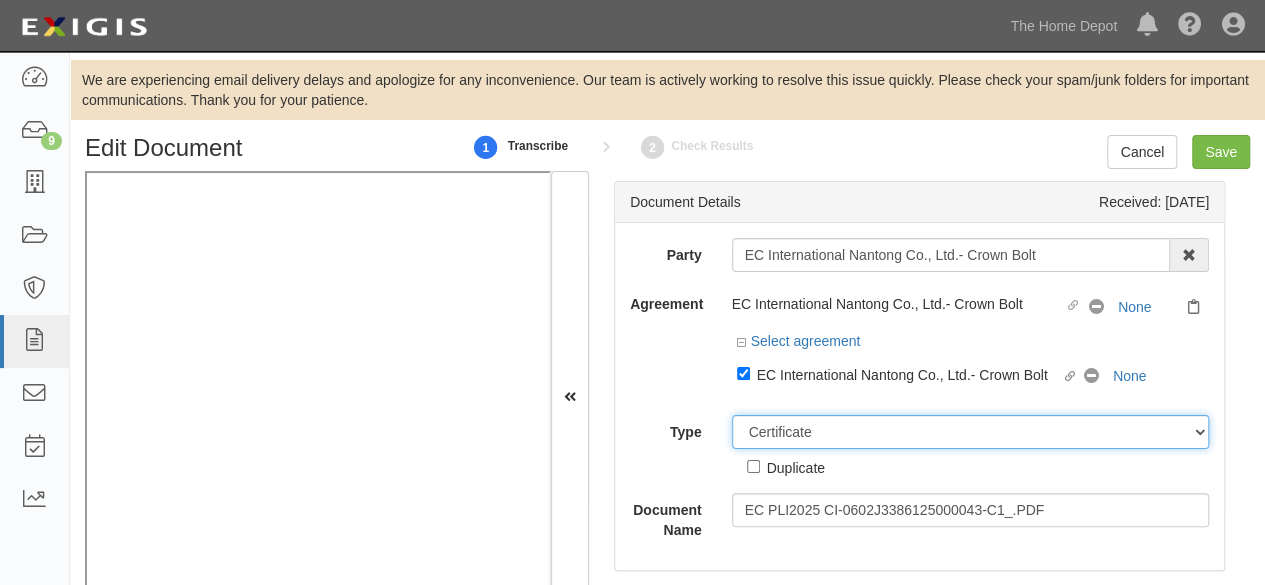 click on "Unassigned
Binder
Cancellation Notice
Certificate
Contract
Endorsement
Insurance Policy
Junk
Other Document
Policy Declarations
Reinstatement Notice
Requirements
Waiver Request" at bounding box center [971, 432] 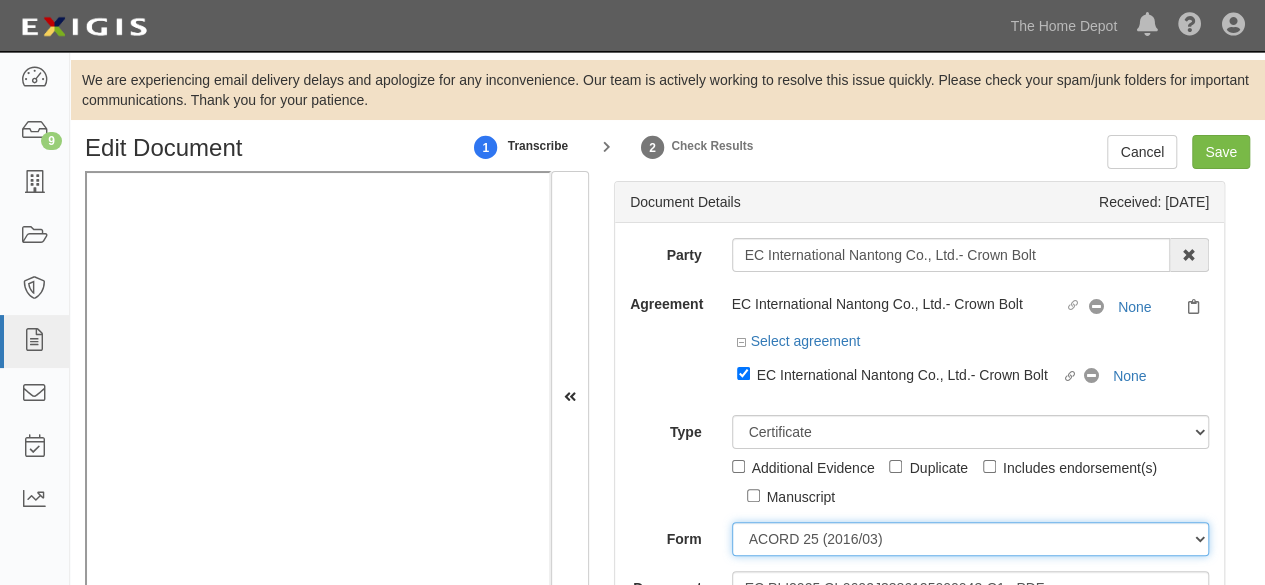 click on "ACORD 25 (2016/03)
ACORD 101
ACORD 855 NY (2014/05)
General" at bounding box center [971, 539] 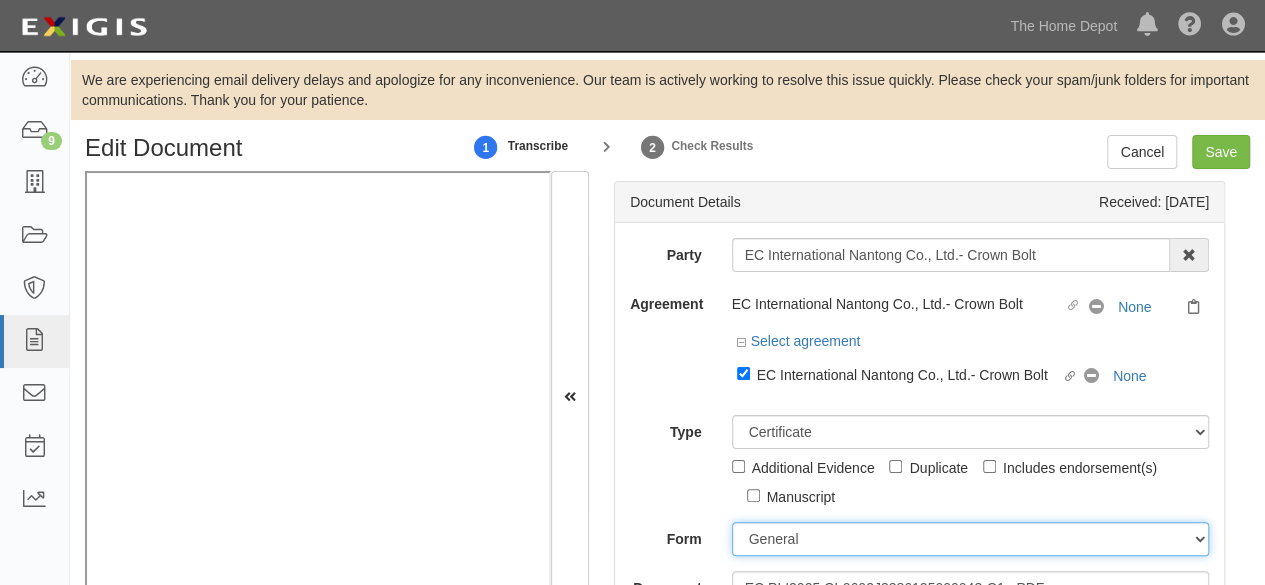click on "ACORD 25 (2016/03)
ACORD 101
ACORD 855 NY (2014/05)
General" at bounding box center [971, 539] 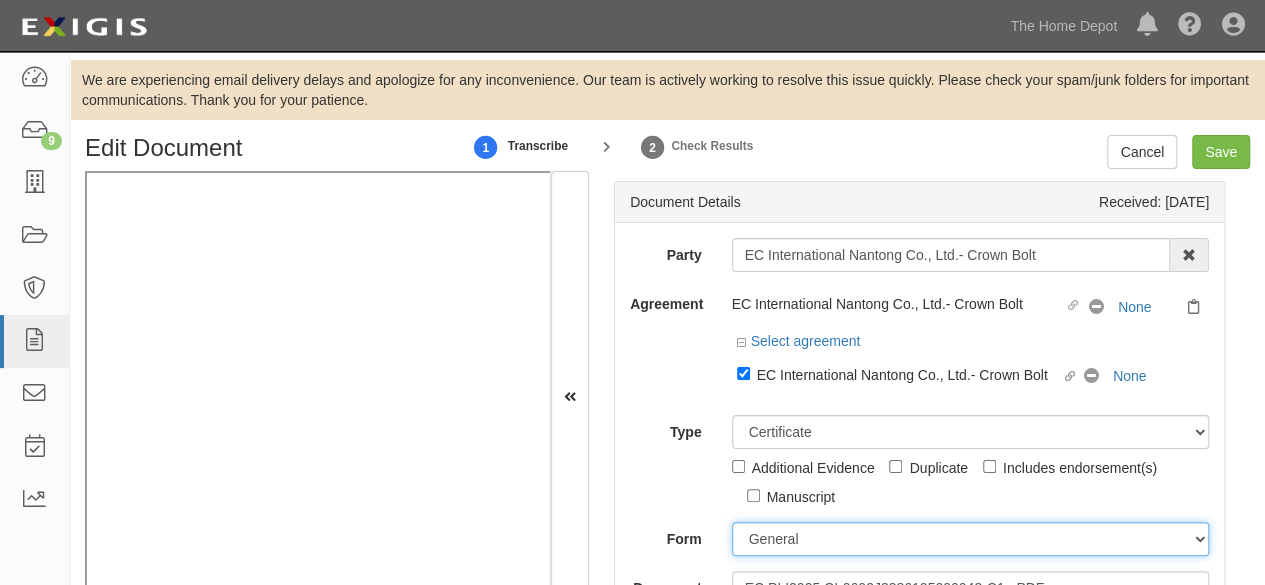 scroll, scrollTop: 200, scrollLeft: 0, axis: vertical 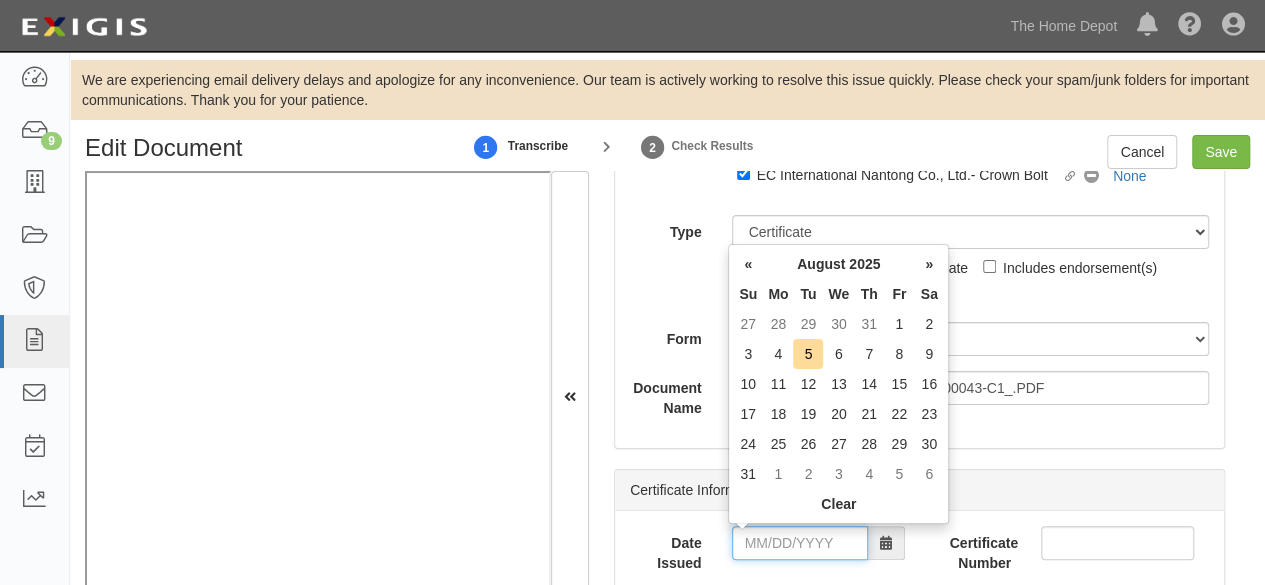 drag, startPoint x: 820, startPoint y: 544, endPoint x: 525, endPoint y: 467, distance: 304.88358 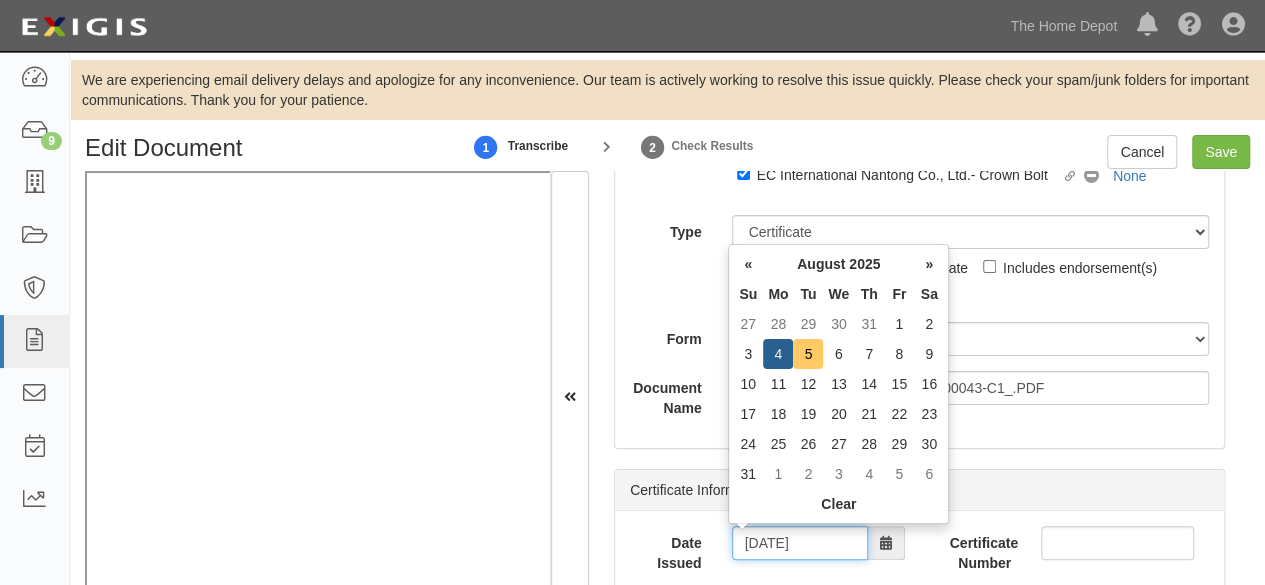 type on "08/05/2025" 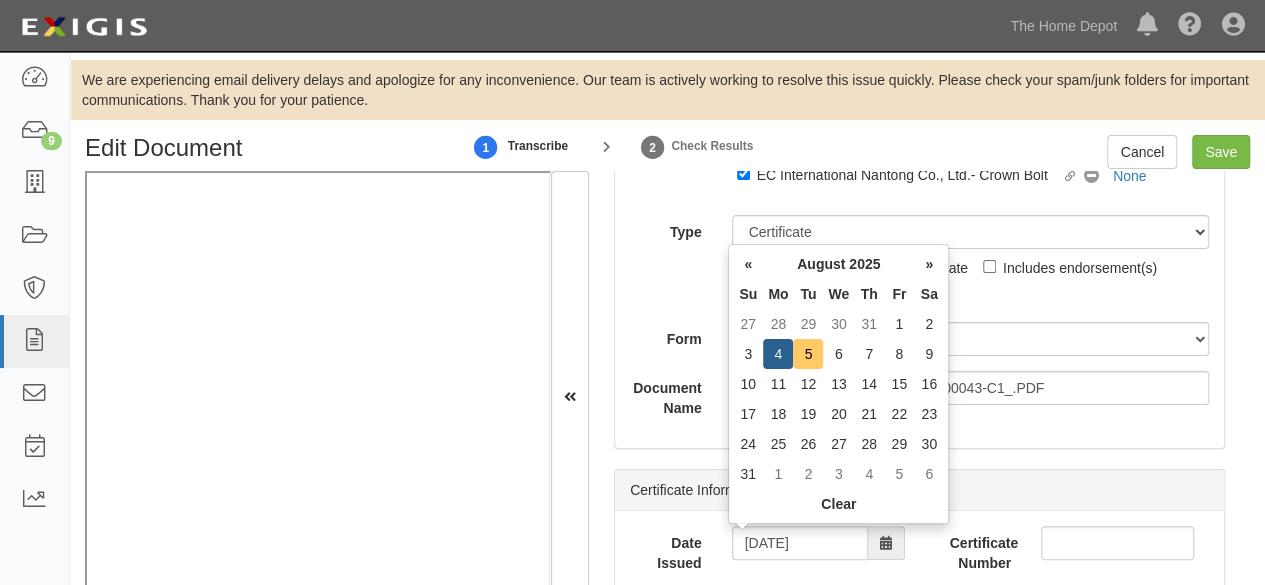 click on "5" at bounding box center (808, 354) 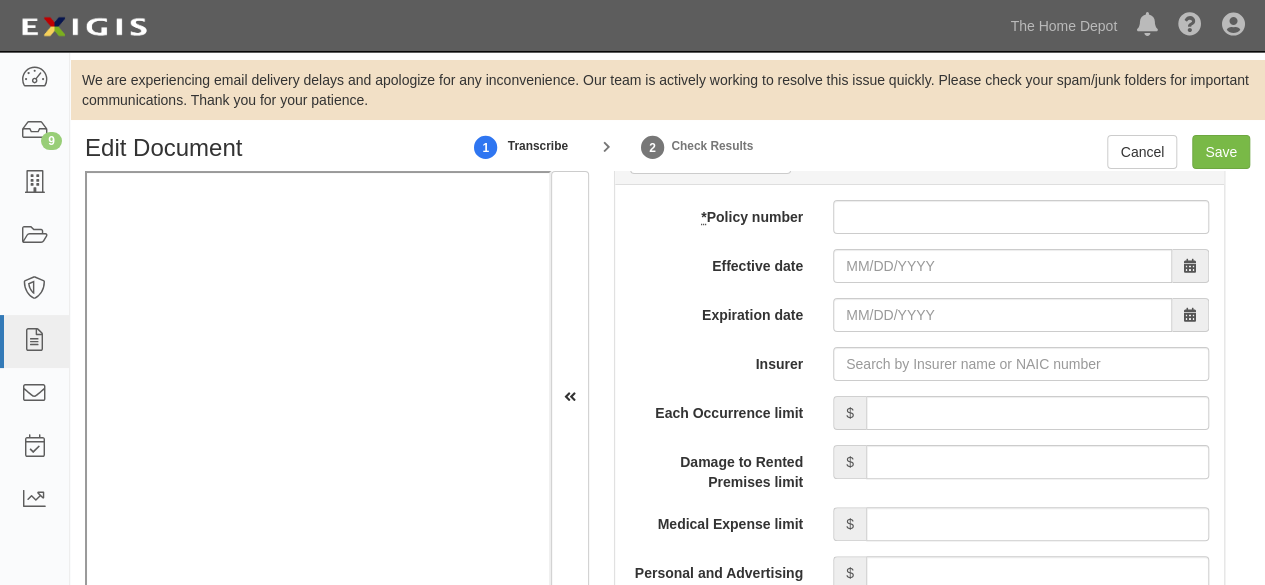 scroll, scrollTop: 1700, scrollLeft: 0, axis: vertical 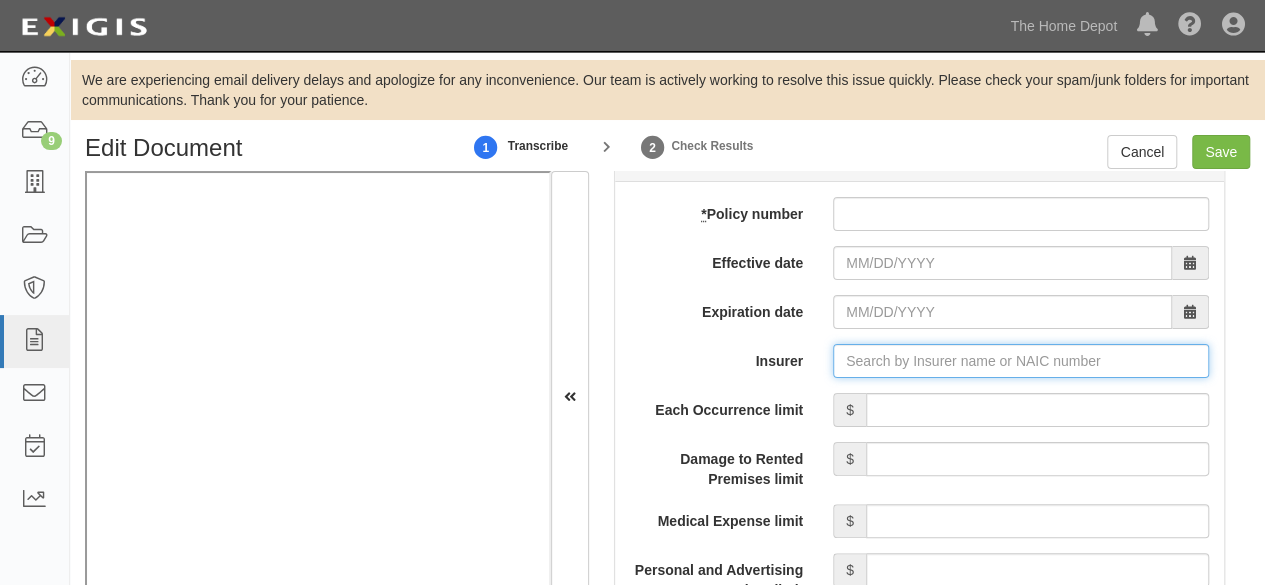 click on "Insurer" at bounding box center (1021, 361) 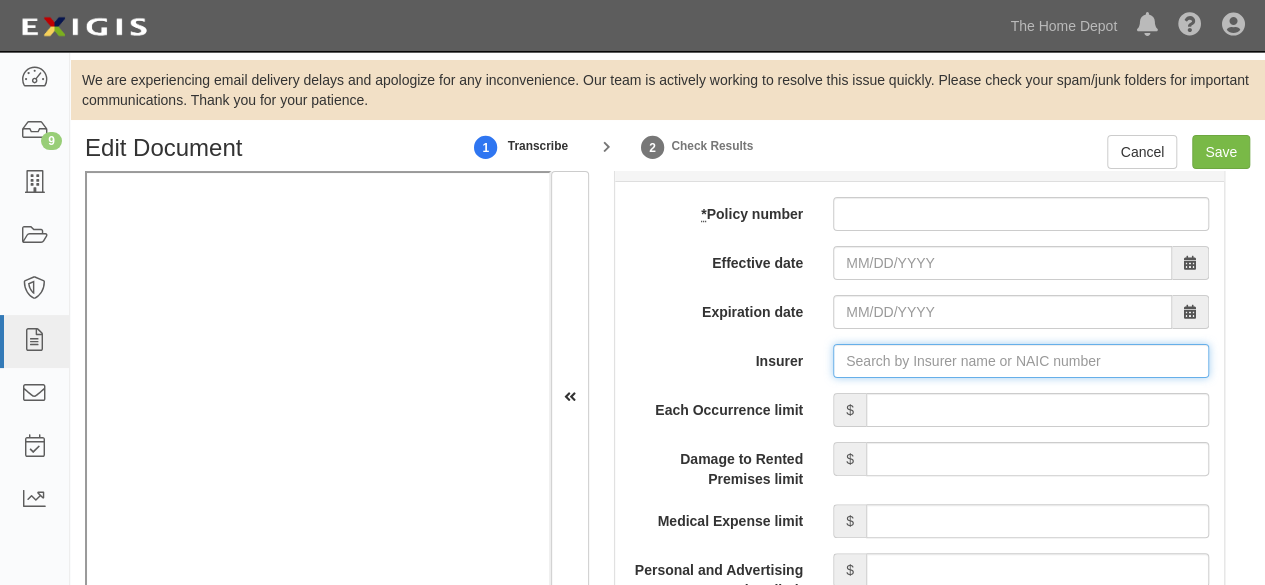 scroll, scrollTop: 0, scrollLeft: 0, axis: both 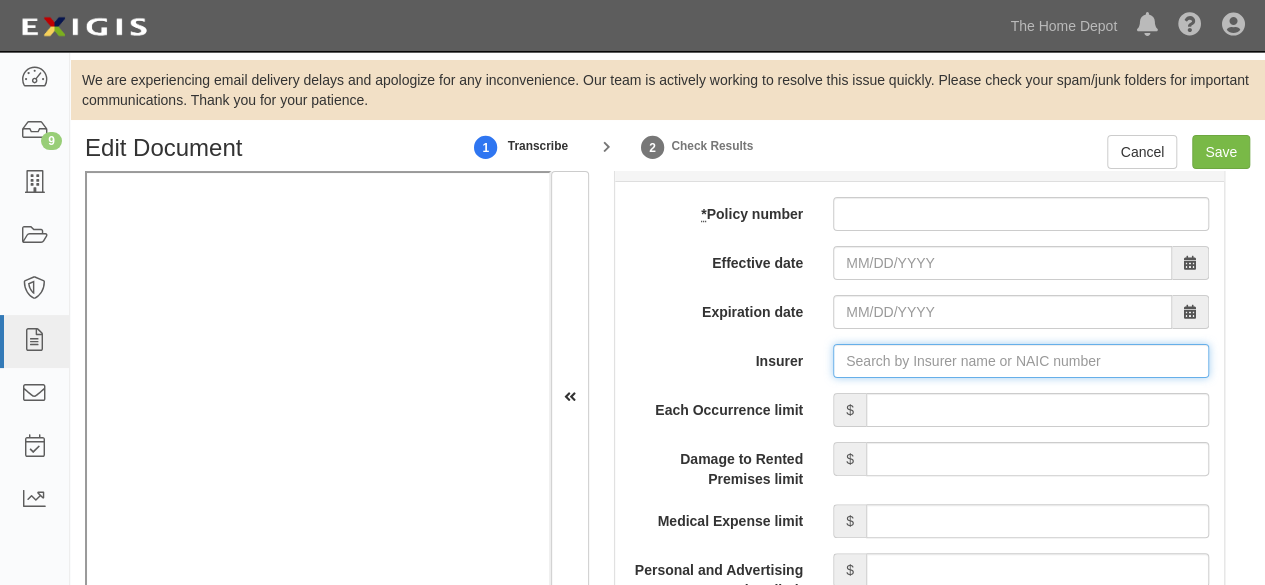 click on "Insurer" at bounding box center (1021, 361) 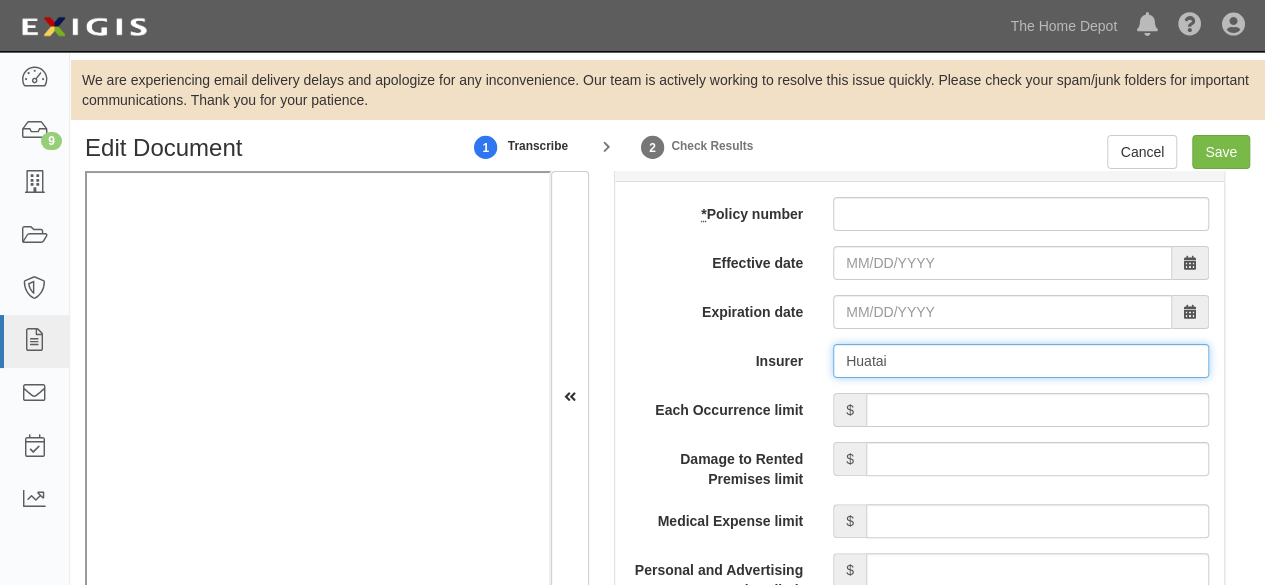 type on "Huatai" 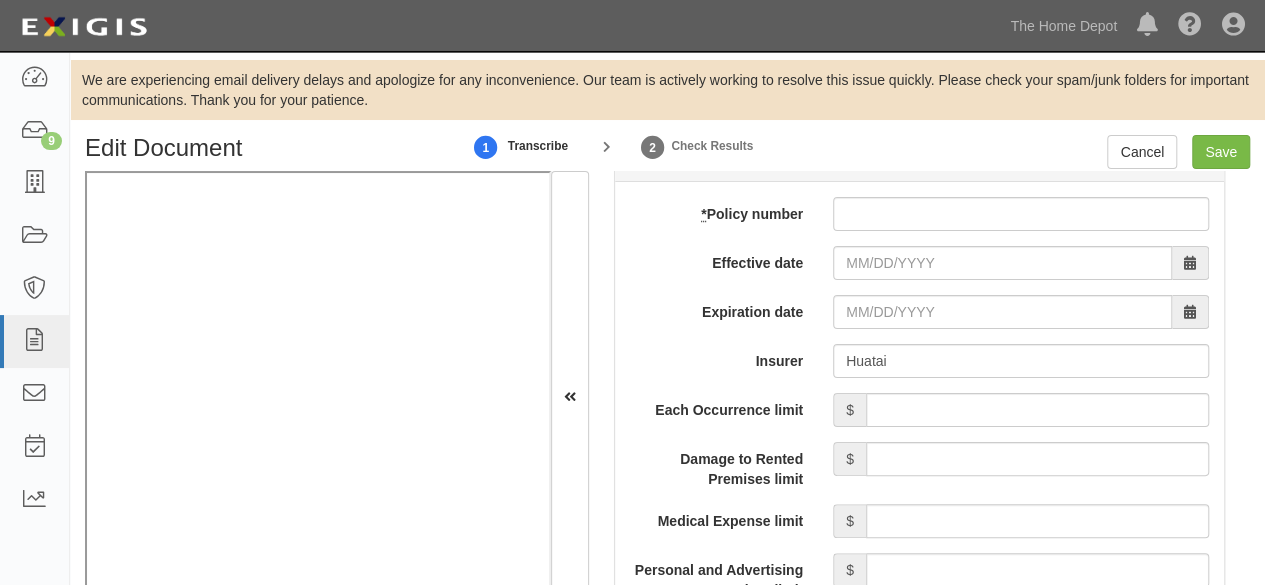 type 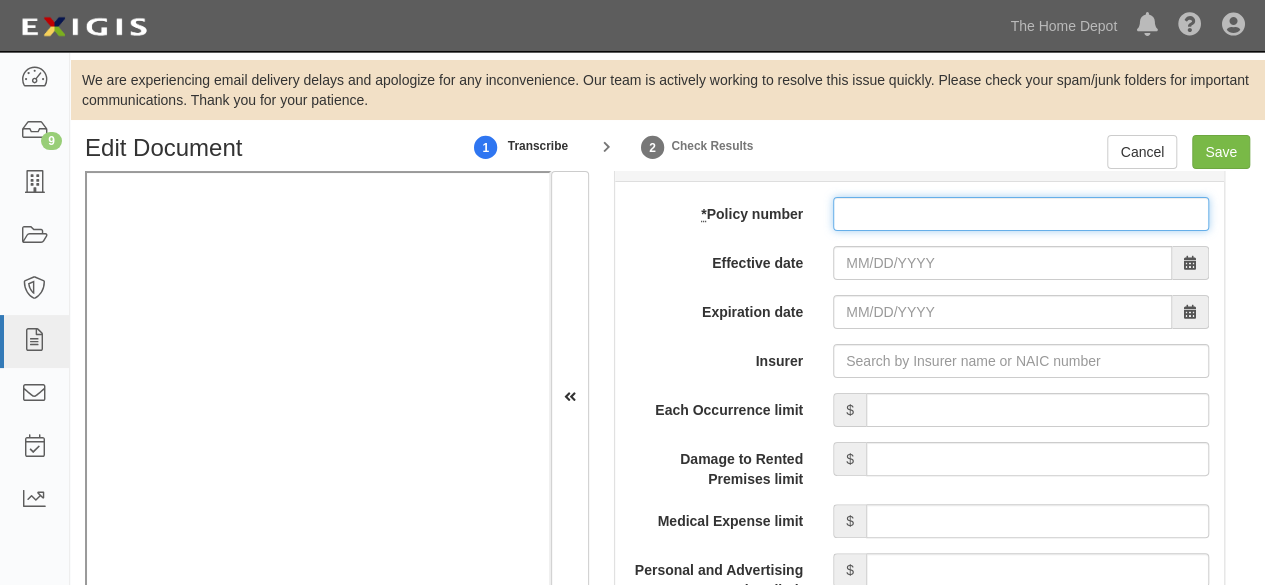 drag, startPoint x: 871, startPoint y: 213, endPoint x: 872, endPoint y: 233, distance: 20.024984 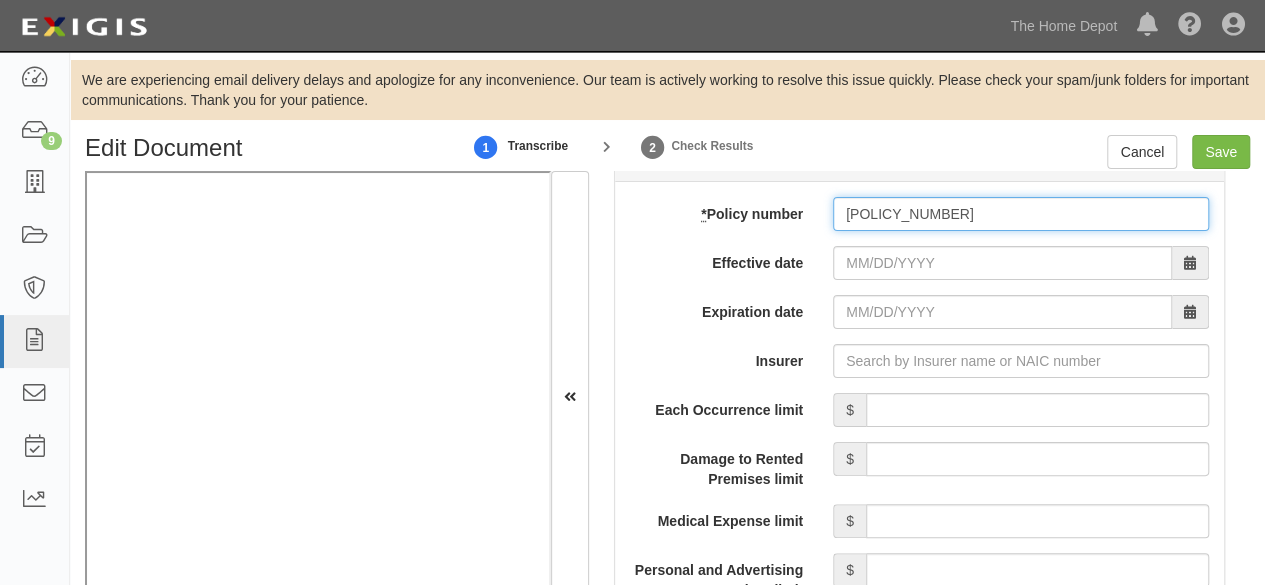 type on "0602J338 61250000 43" 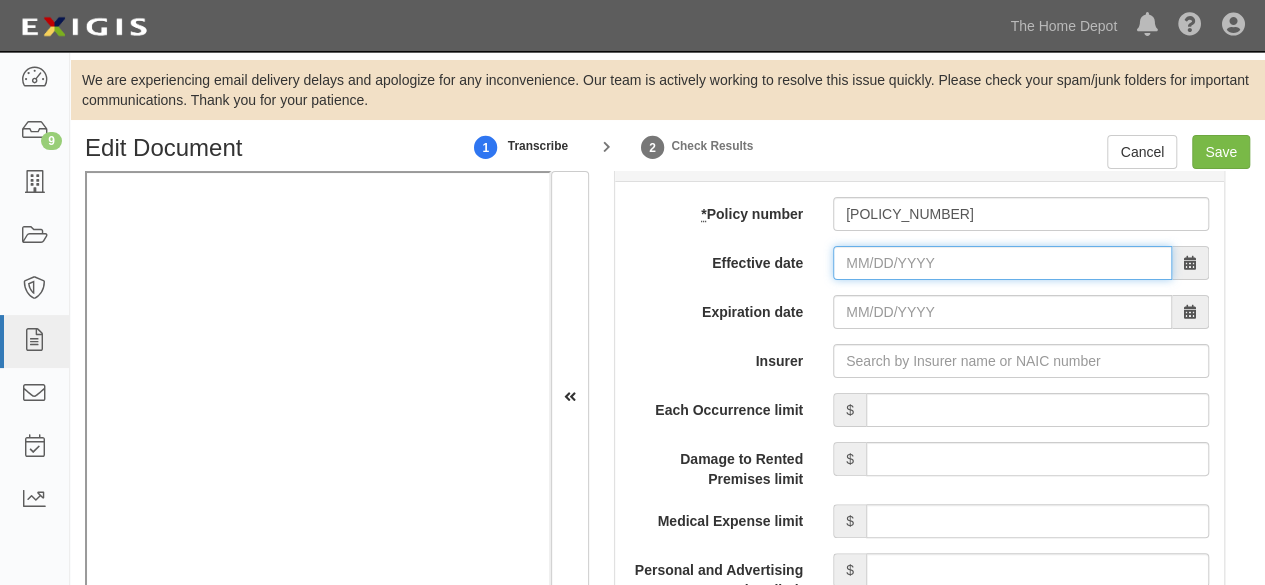click on "Effective date" at bounding box center (1002, 263) 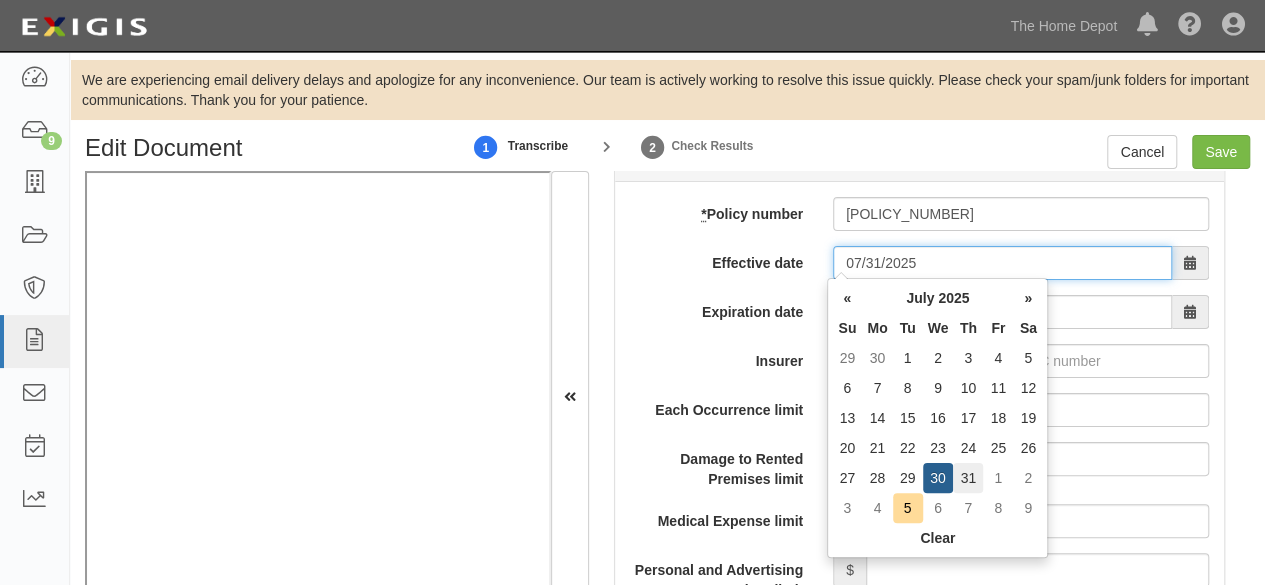 type on "07/31/2025" 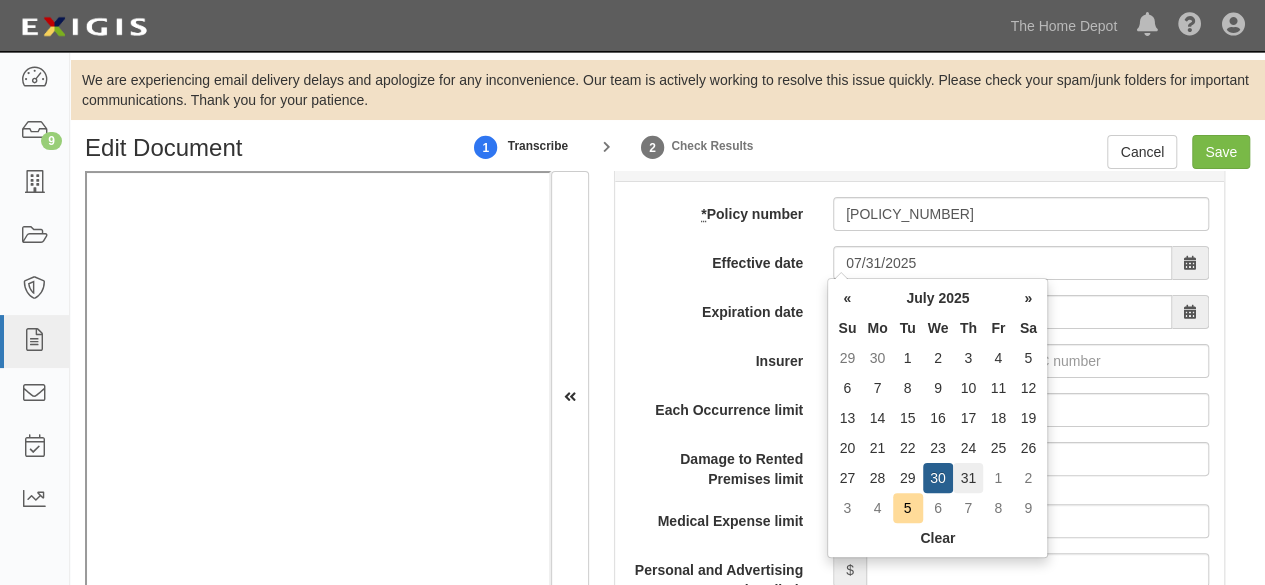 click on "31" at bounding box center [968, 478] 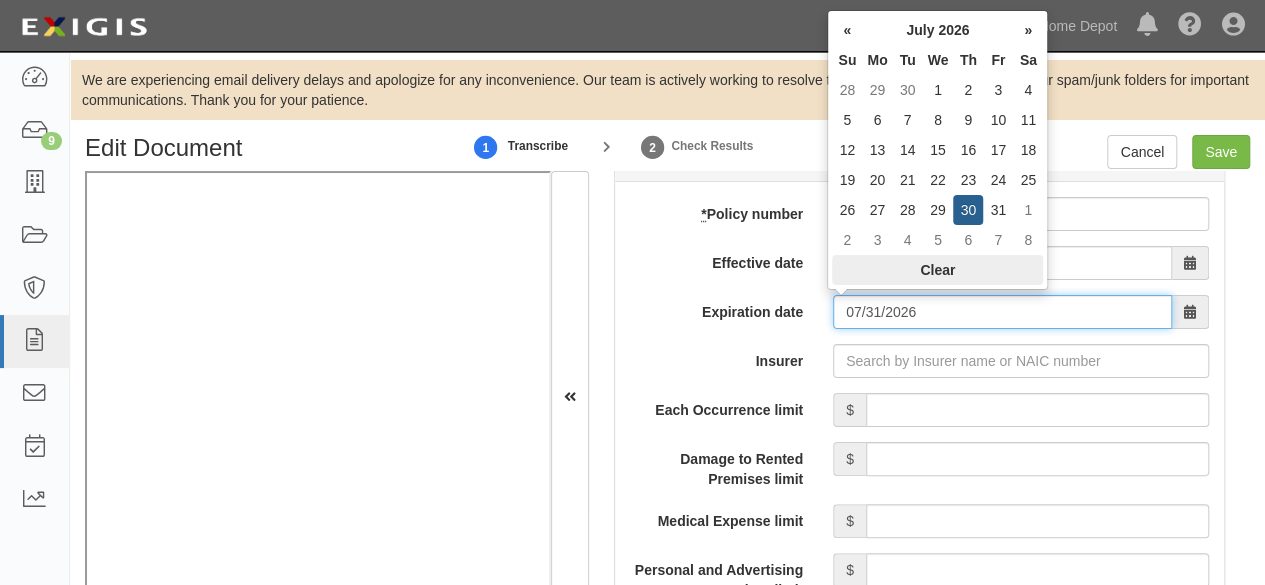 drag, startPoint x: 885, startPoint y: 313, endPoint x: 933, endPoint y: 280, distance: 58.249462 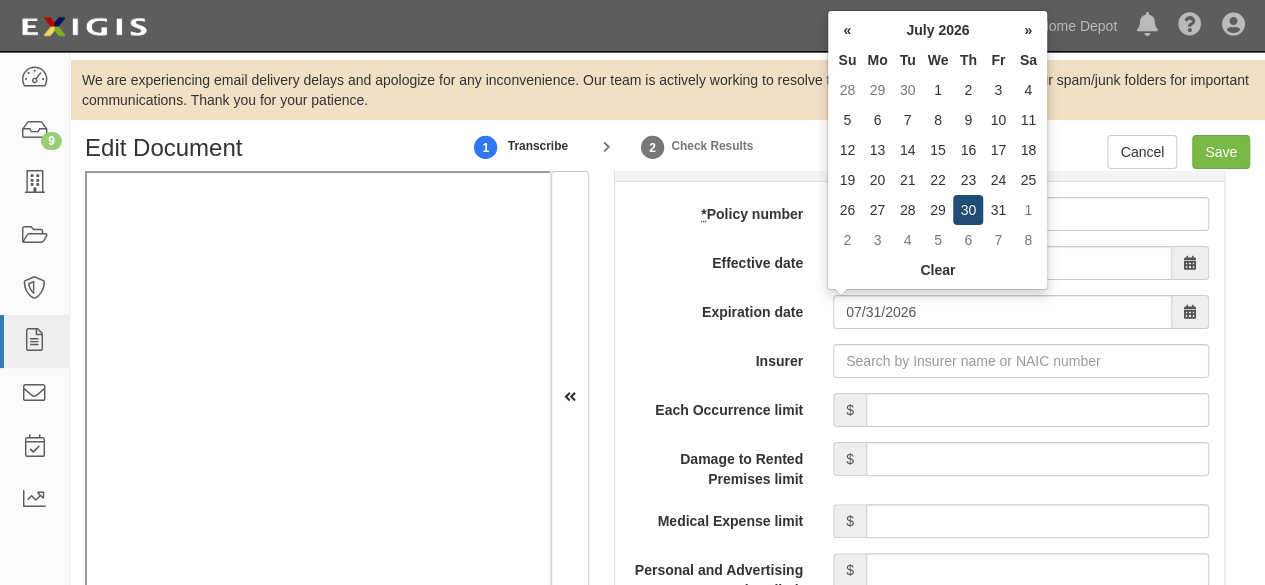 drag, startPoint x: 973, startPoint y: 213, endPoint x: 979, endPoint y: 271, distance: 58.30952 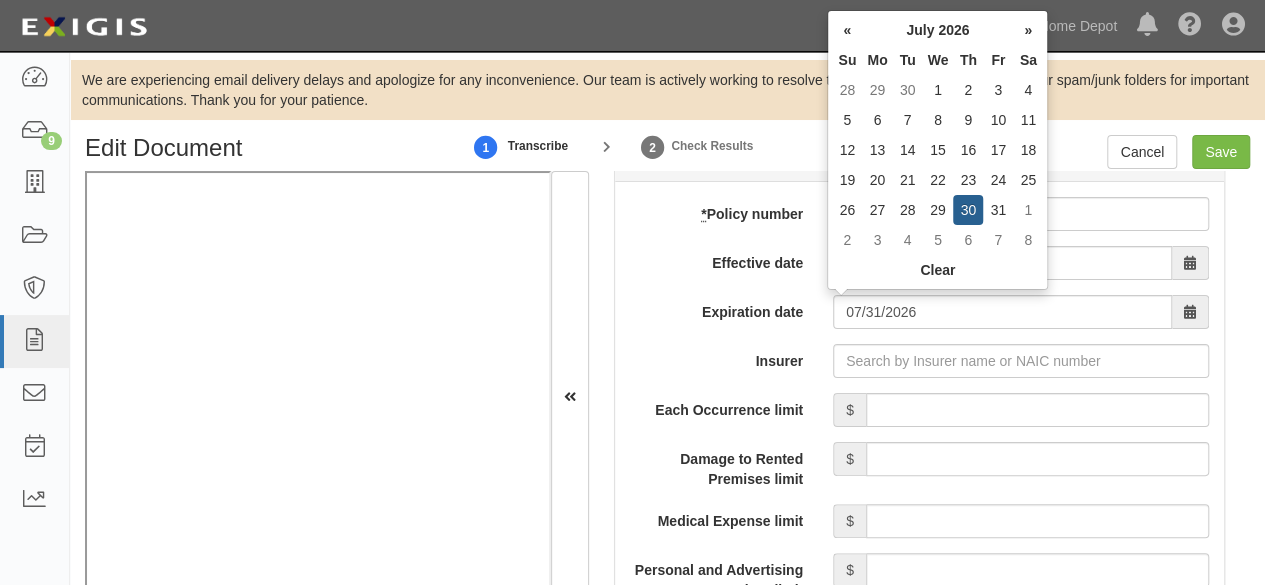 click on "30" at bounding box center (968, 210) 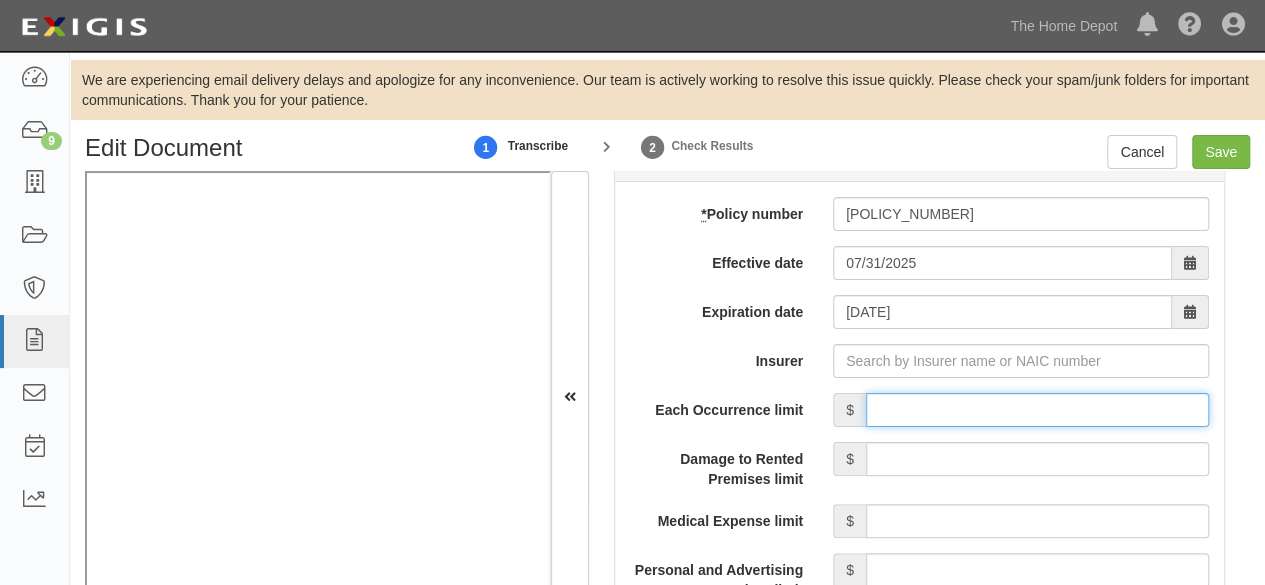 click on "Each Occurrence limit" at bounding box center [1037, 410] 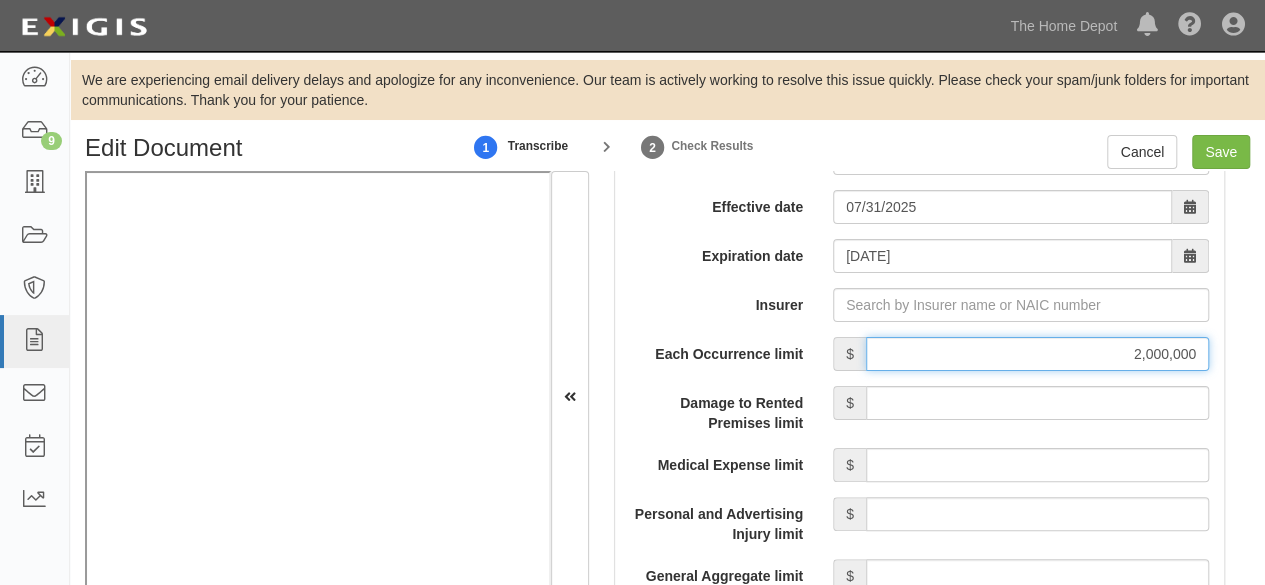 scroll, scrollTop: 1900, scrollLeft: 0, axis: vertical 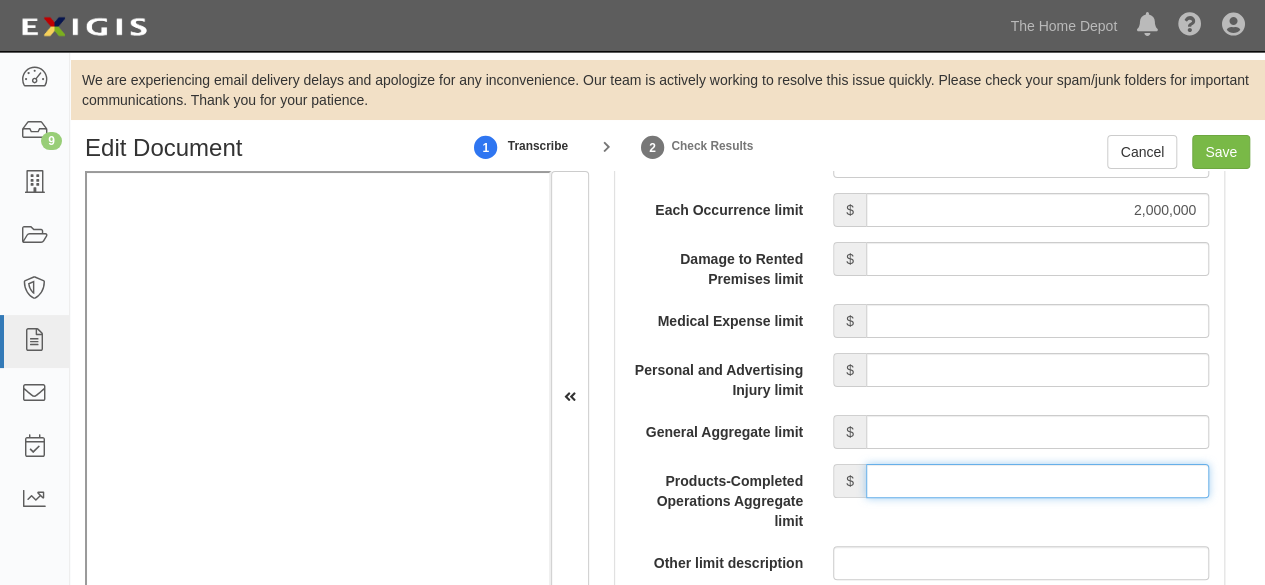 drag, startPoint x: 950, startPoint y: 473, endPoint x: 955, endPoint y: 462, distance: 12.083046 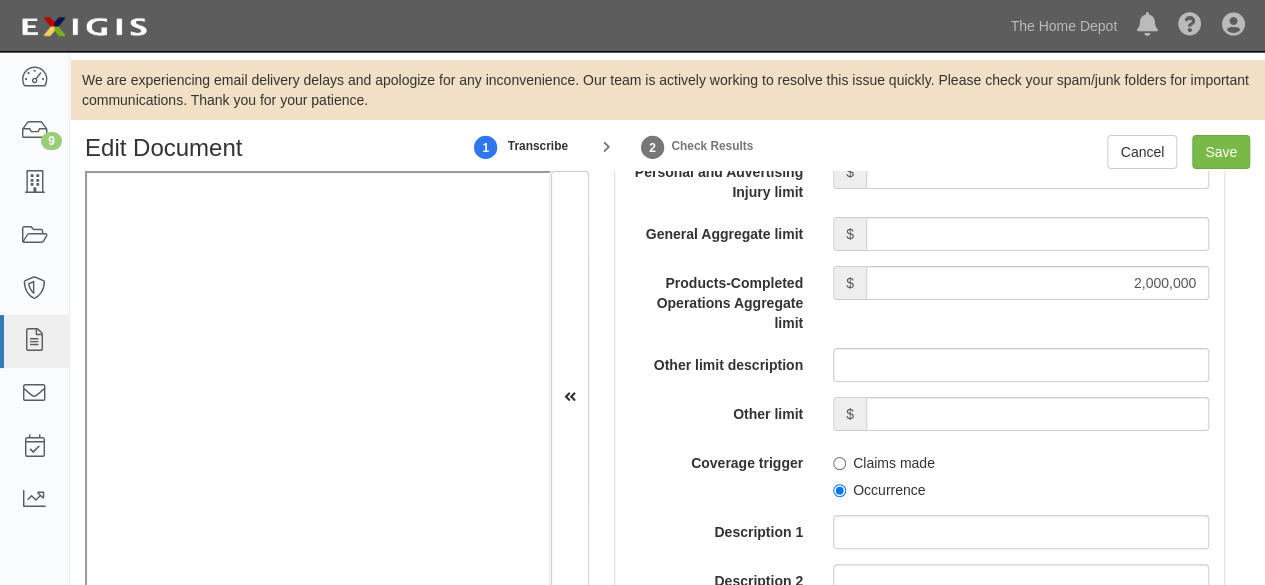 scroll, scrollTop: 2100, scrollLeft: 0, axis: vertical 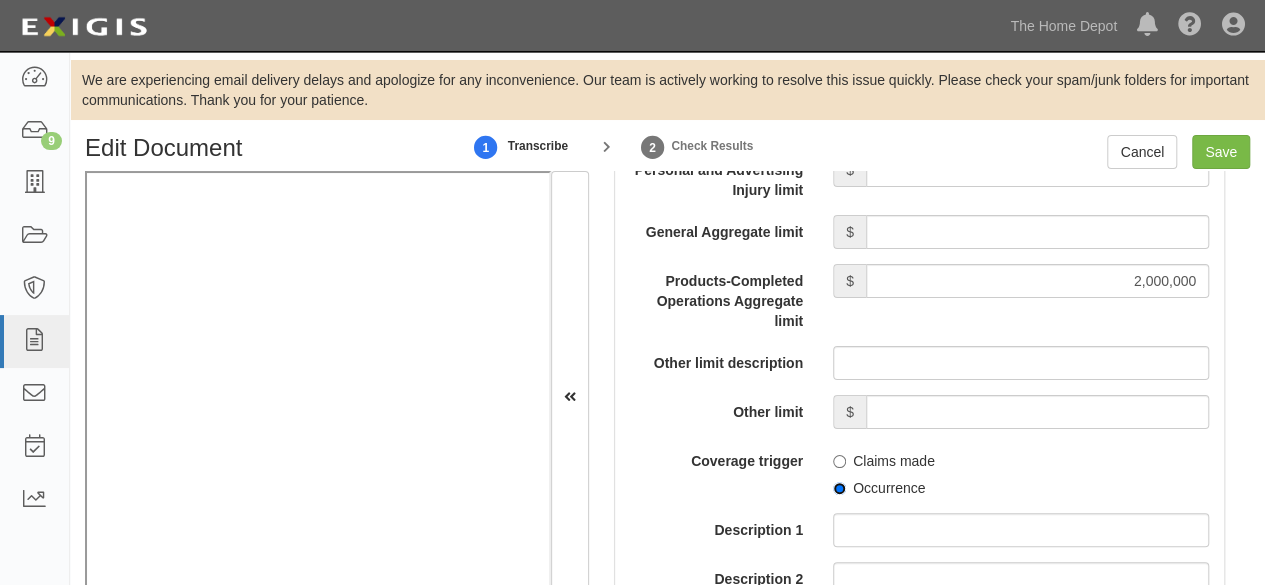 click on "Occurrence" at bounding box center (839, 488) 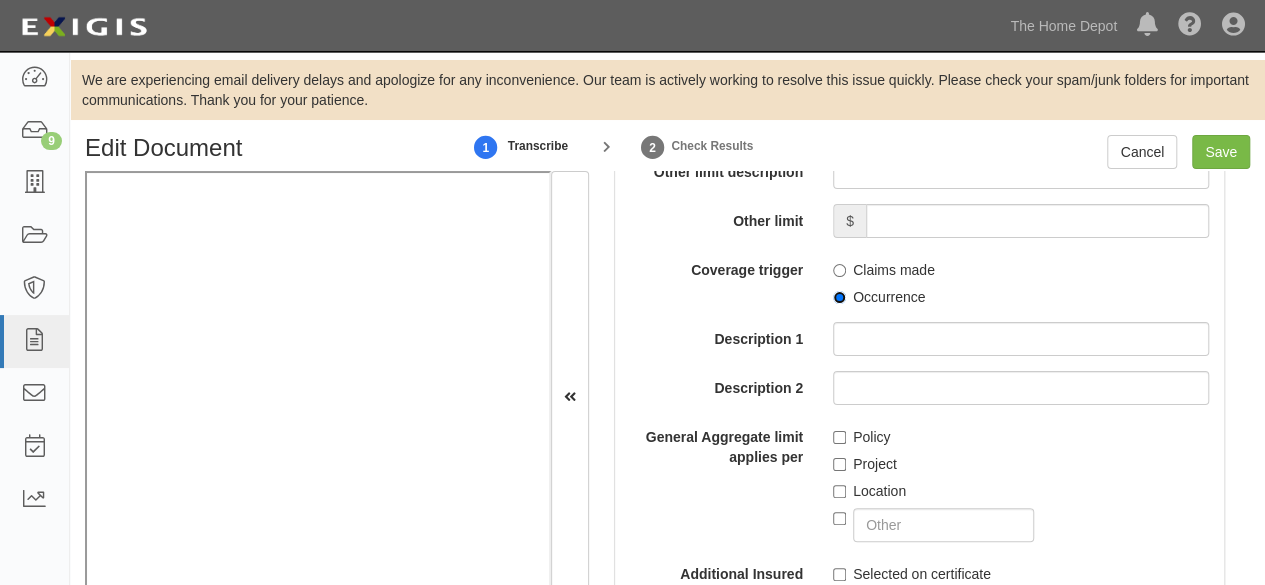scroll, scrollTop: 2300, scrollLeft: 0, axis: vertical 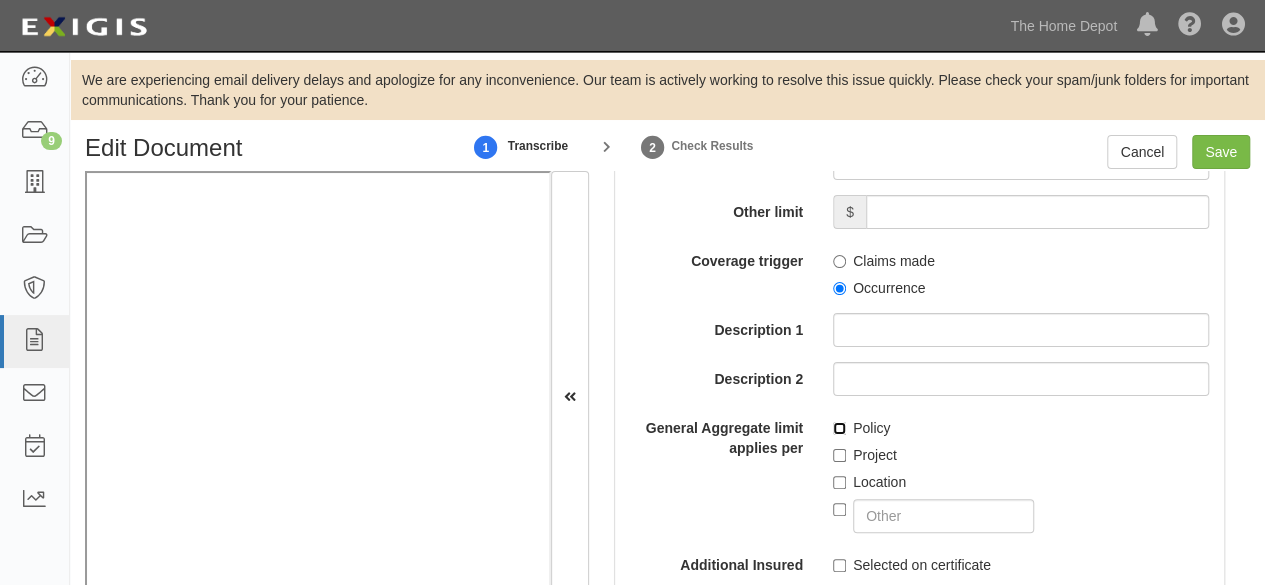 drag, startPoint x: 830, startPoint y: 429, endPoint x: 905, endPoint y: 365, distance: 98.59513 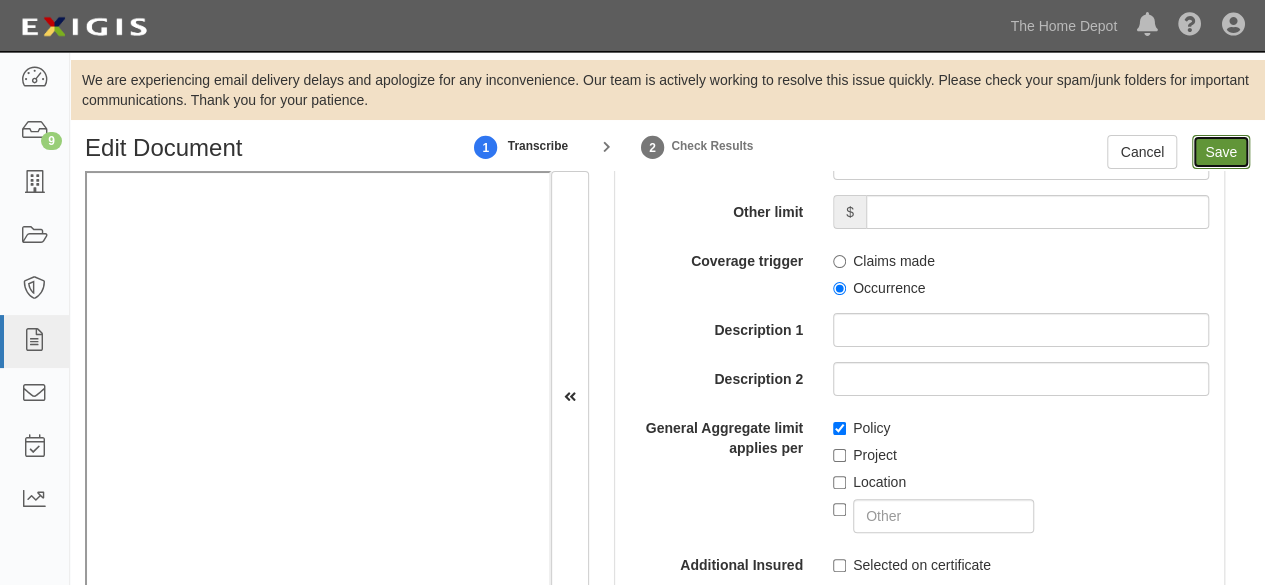 click on "Save" at bounding box center (1221, 152) 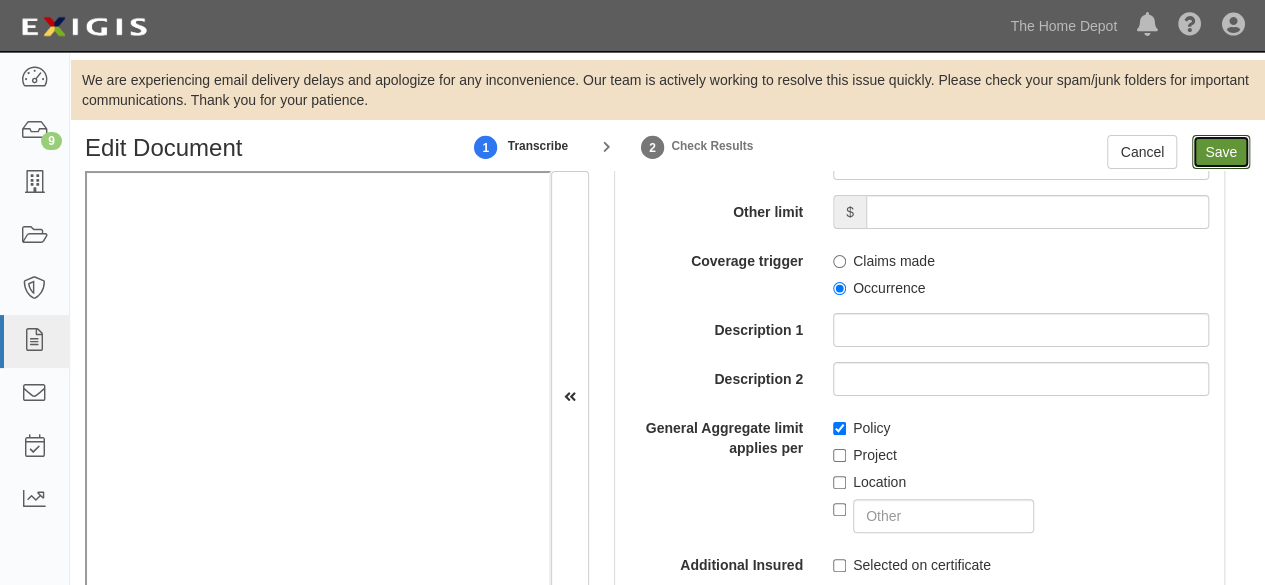 type on "2000000" 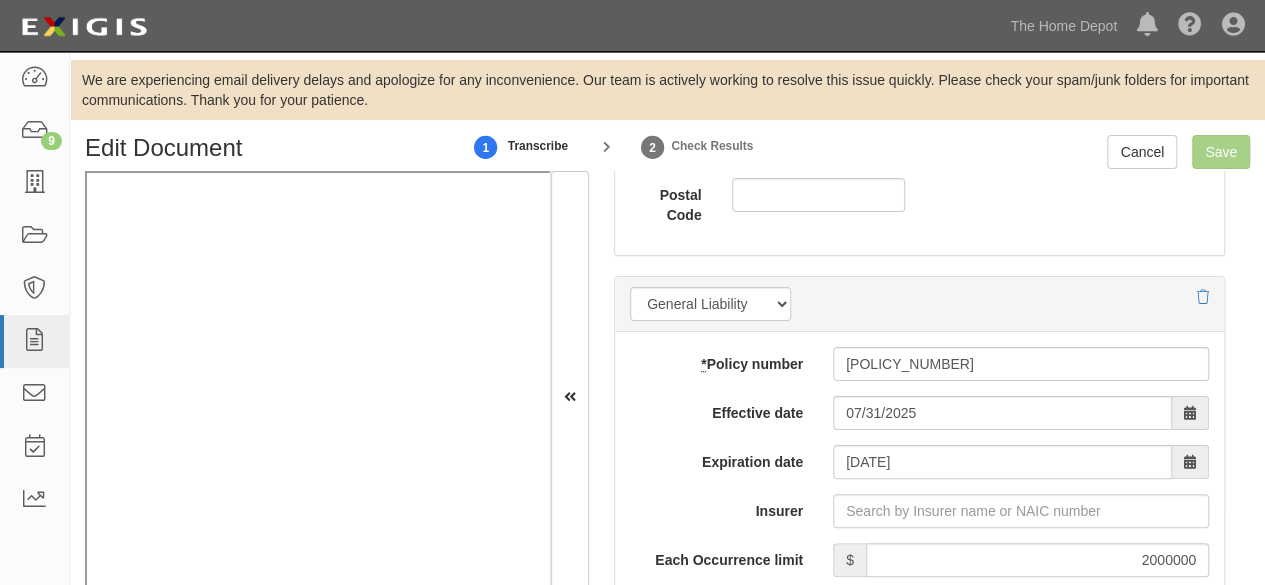 scroll, scrollTop: 1400, scrollLeft: 0, axis: vertical 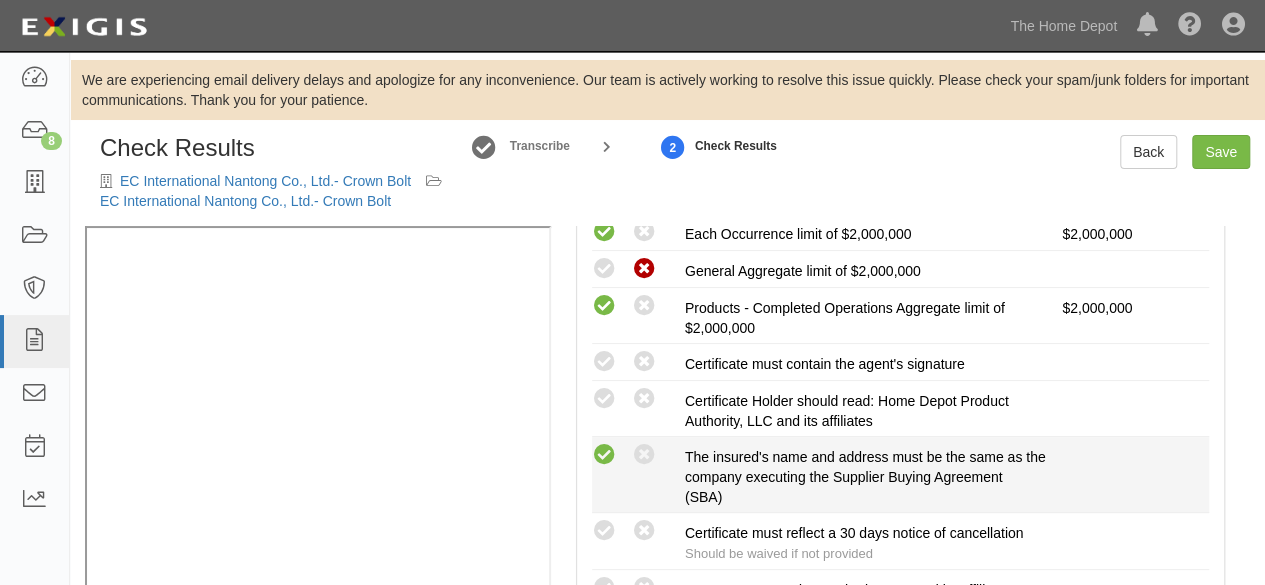 click at bounding box center (604, 455) 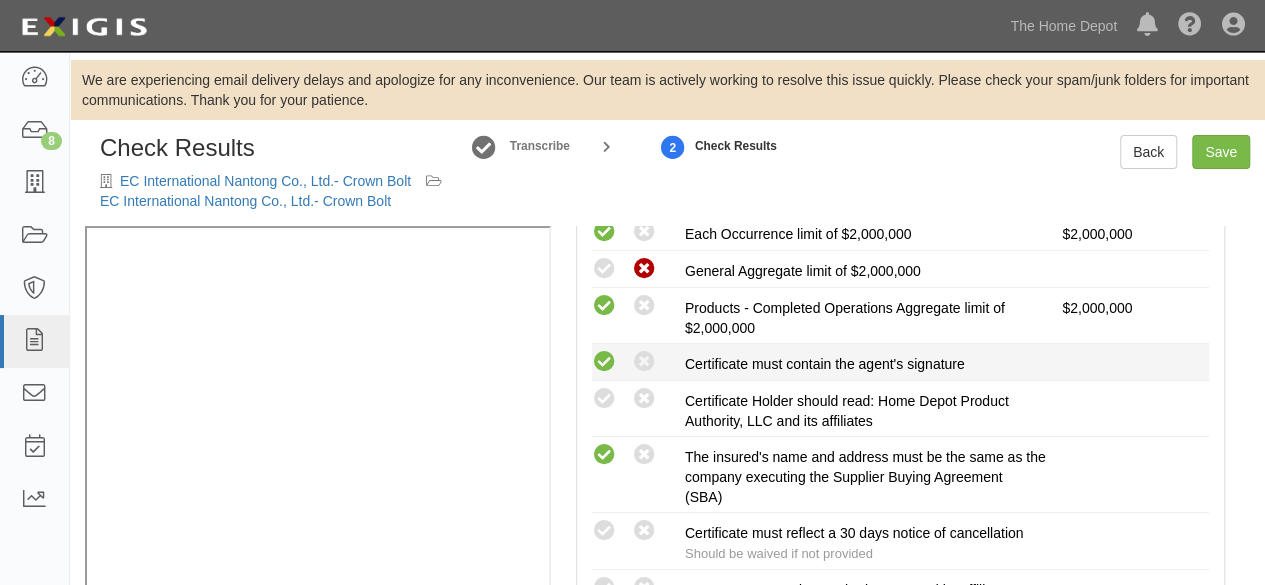 click at bounding box center (604, 362) 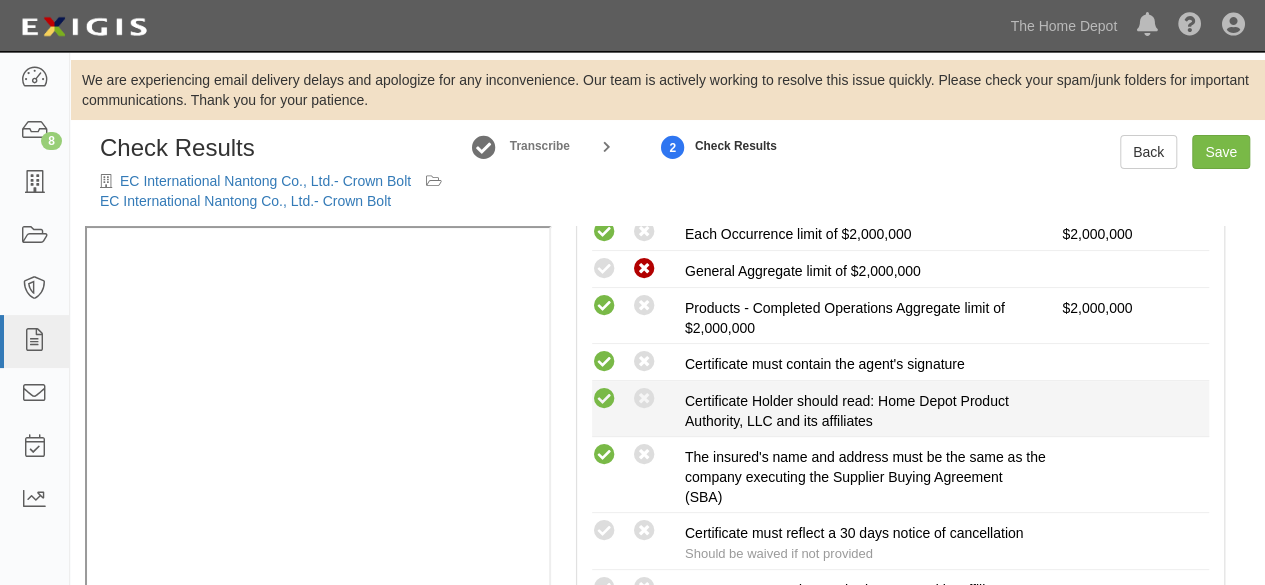 click at bounding box center (604, 399) 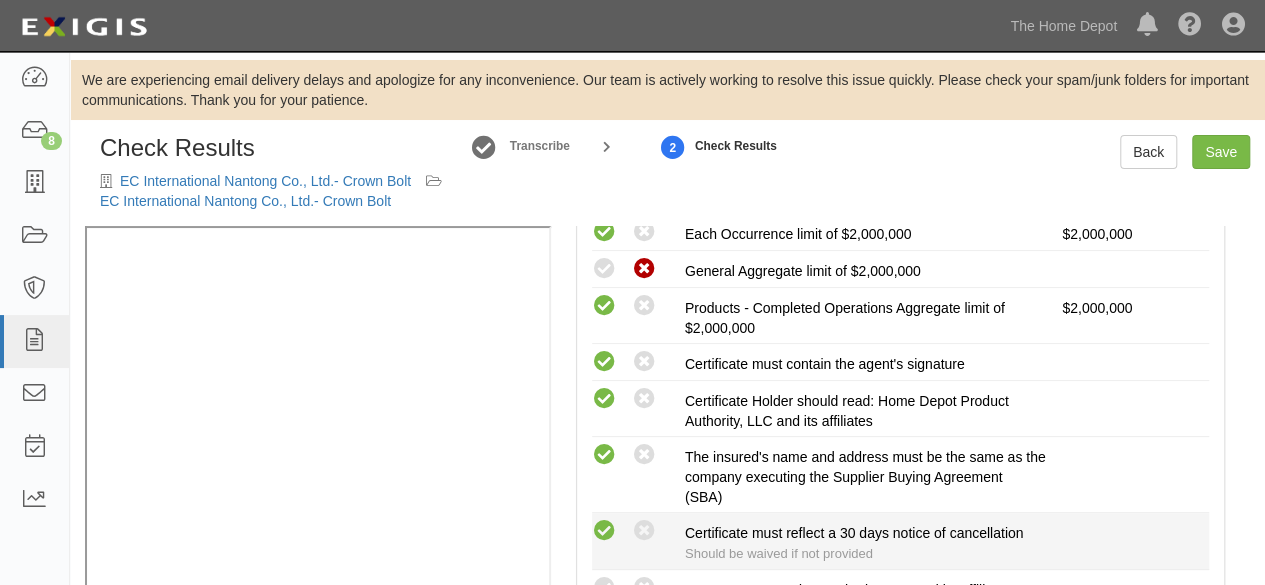 click at bounding box center [604, 531] 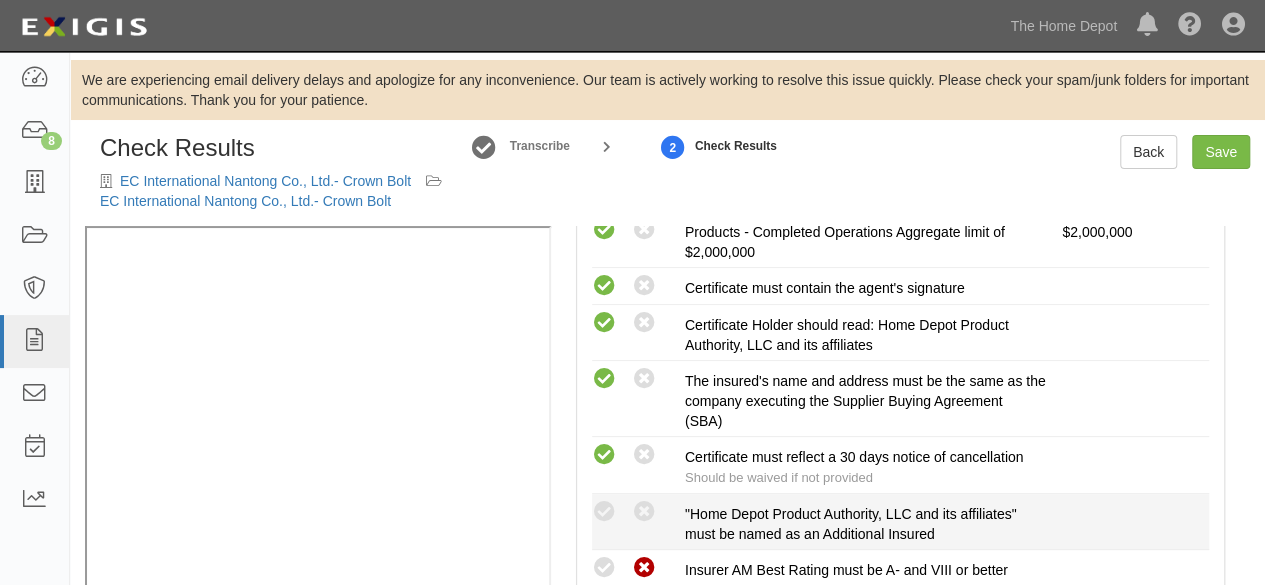 scroll, scrollTop: 600, scrollLeft: 0, axis: vertical 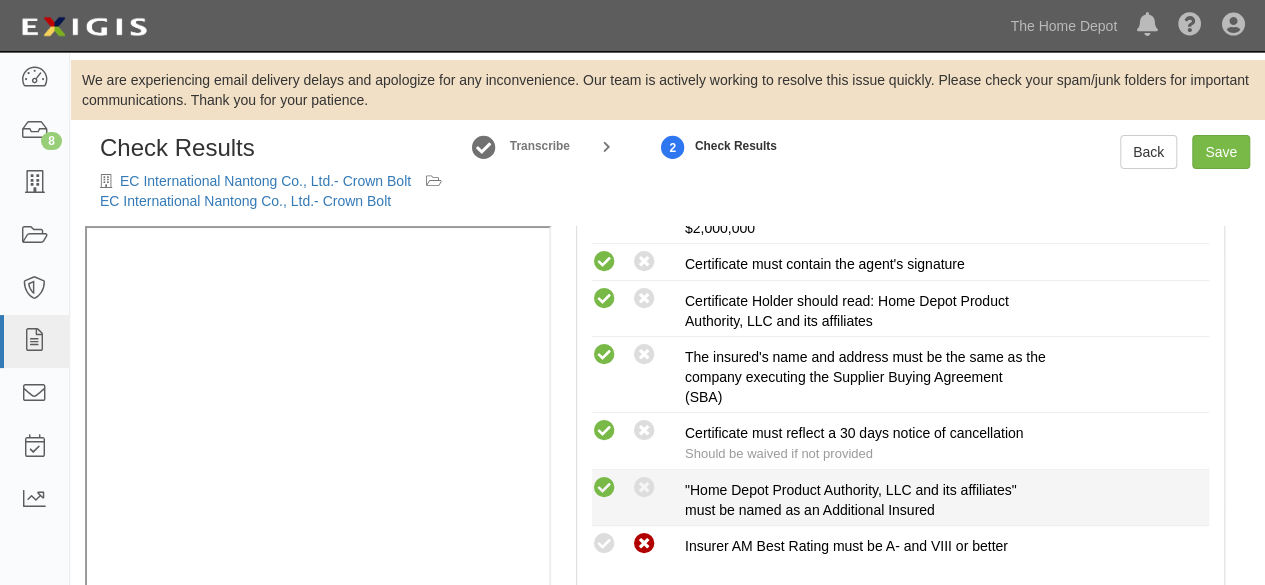 click at bounding box center (604, 488) 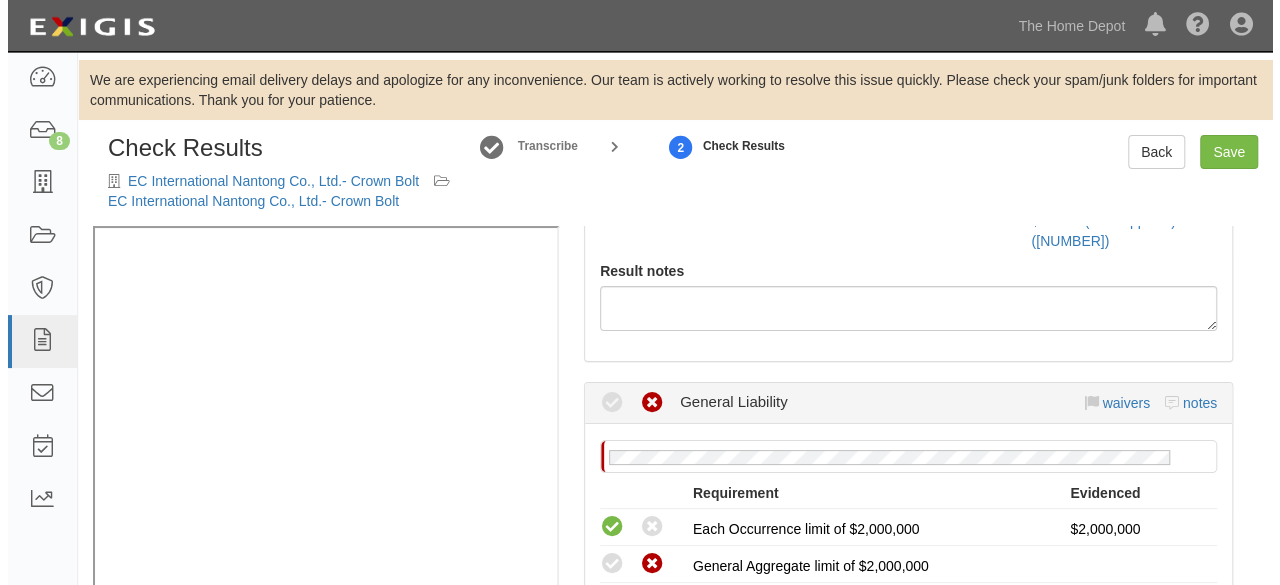 scroll, scrollTop: 200, scrollLeft: 0, axis: vertical 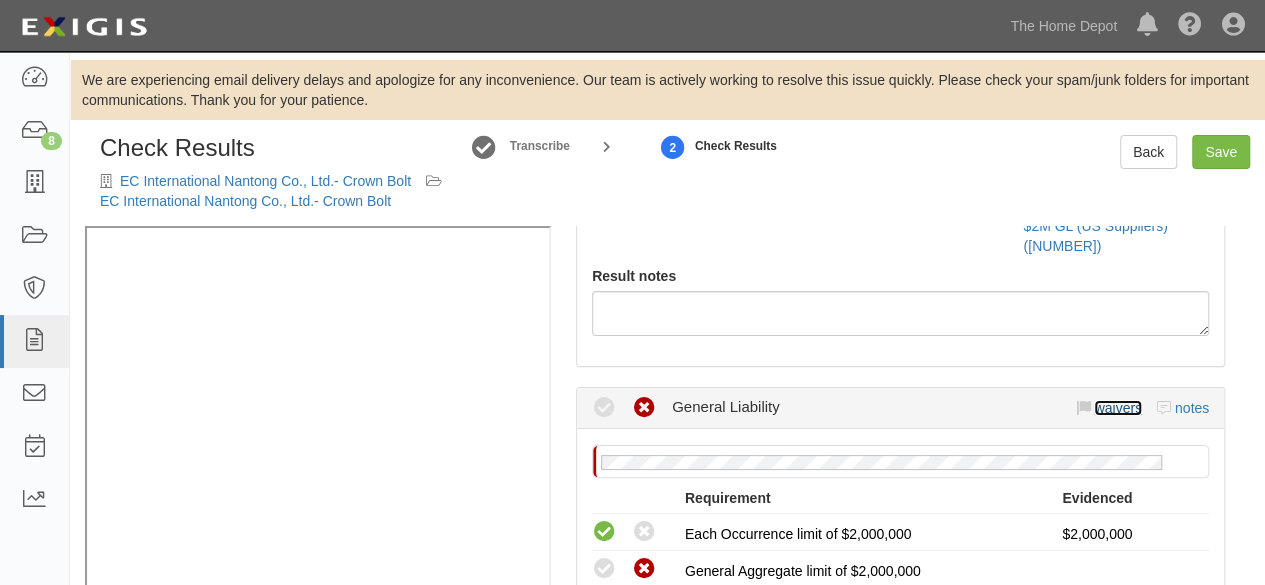click on "waivers" at bounding box center (1117, 408) 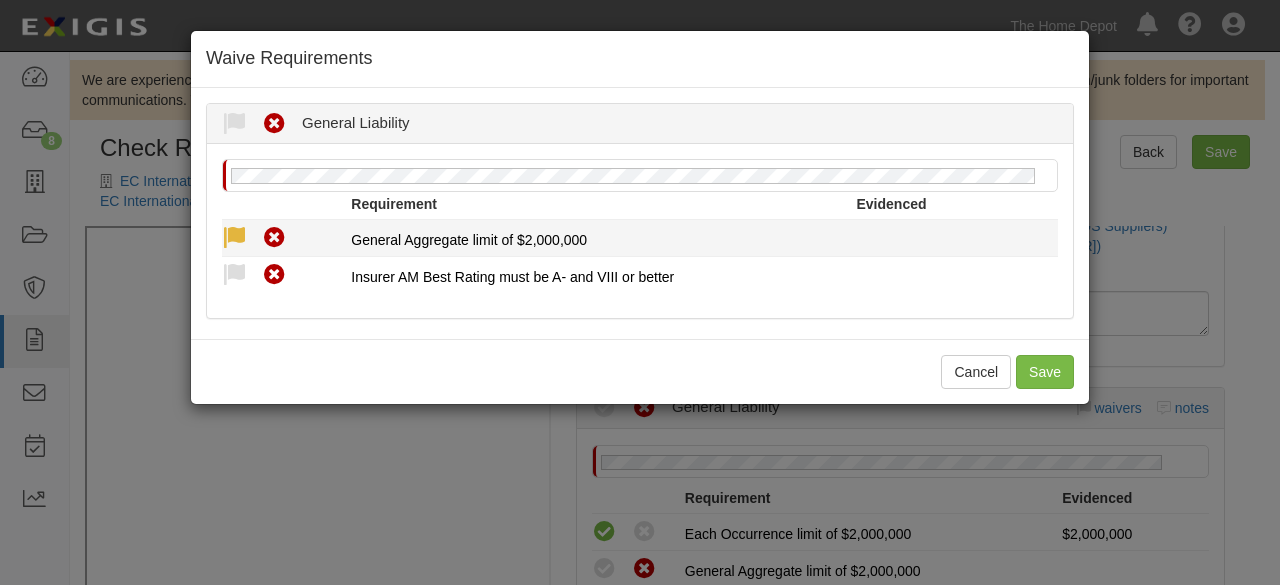 click at bounding box center [234, 238] 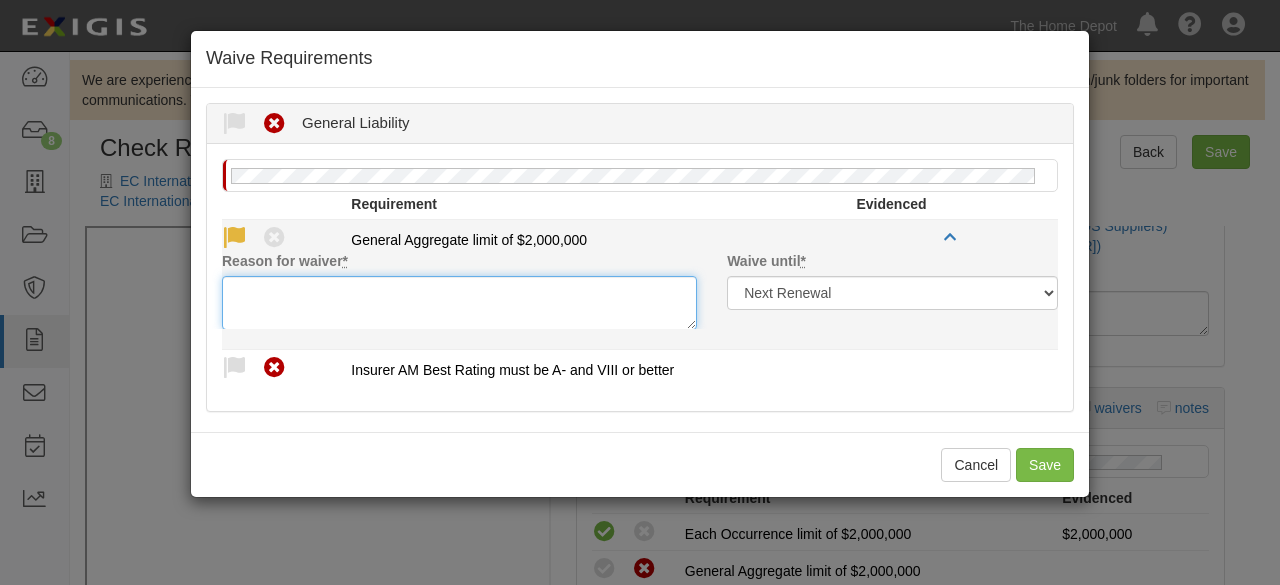 click on "Reason for waiver  *" at bounding box center (459, 303) 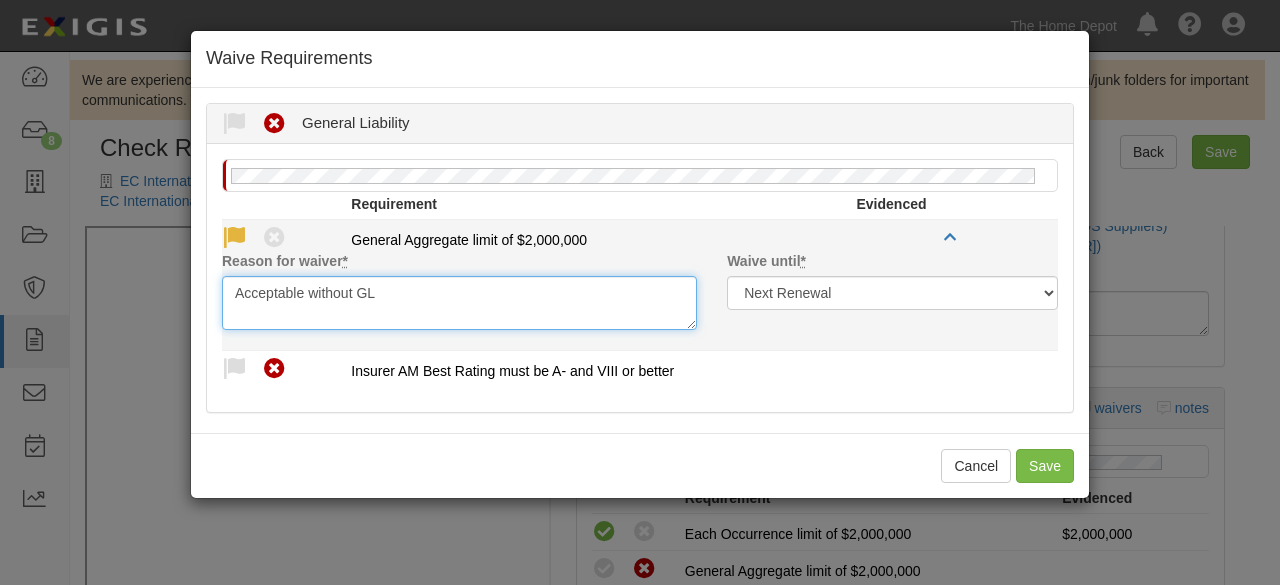 click on "Acceptable without GL" at bounding box center (459, 303) 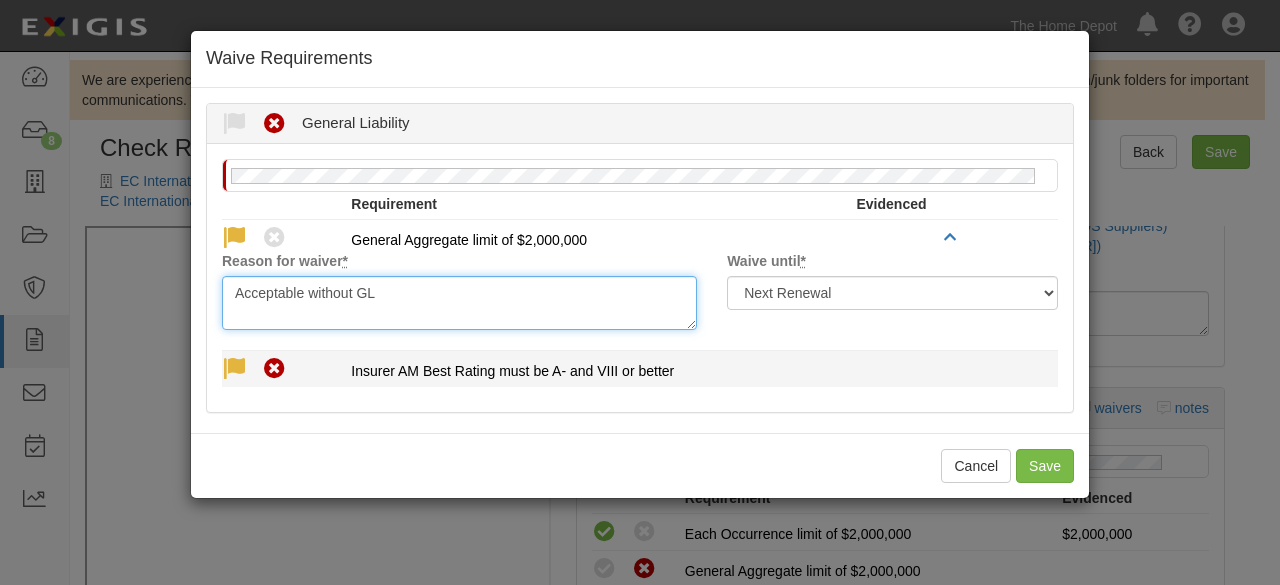type on "Acceptable without GL" 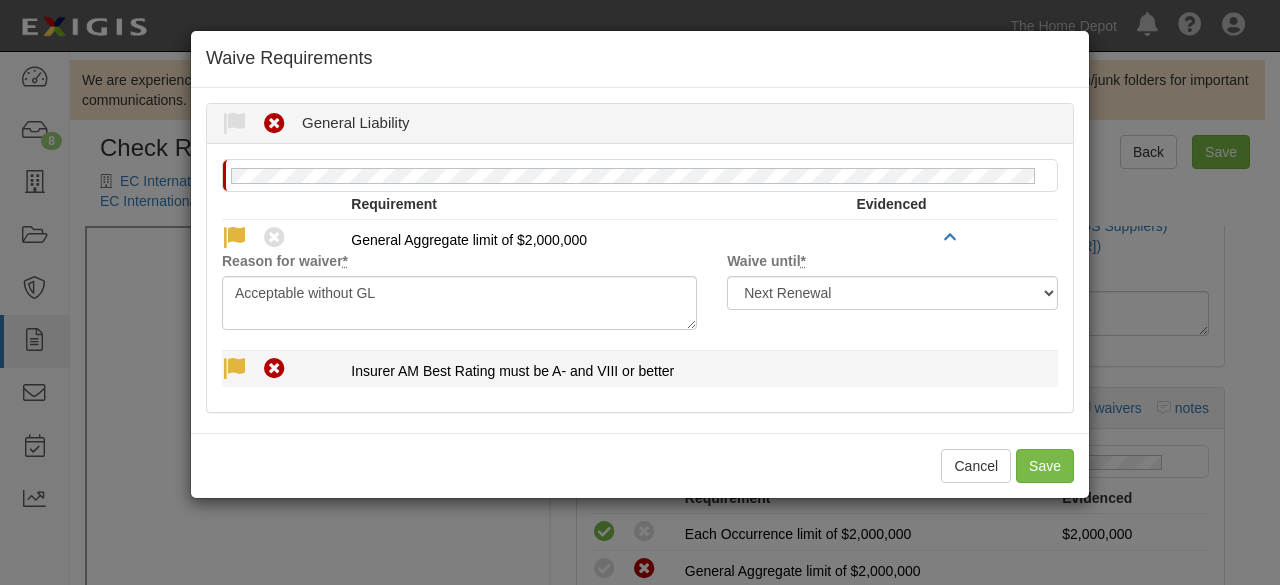 click at bounding box center (234, 369) 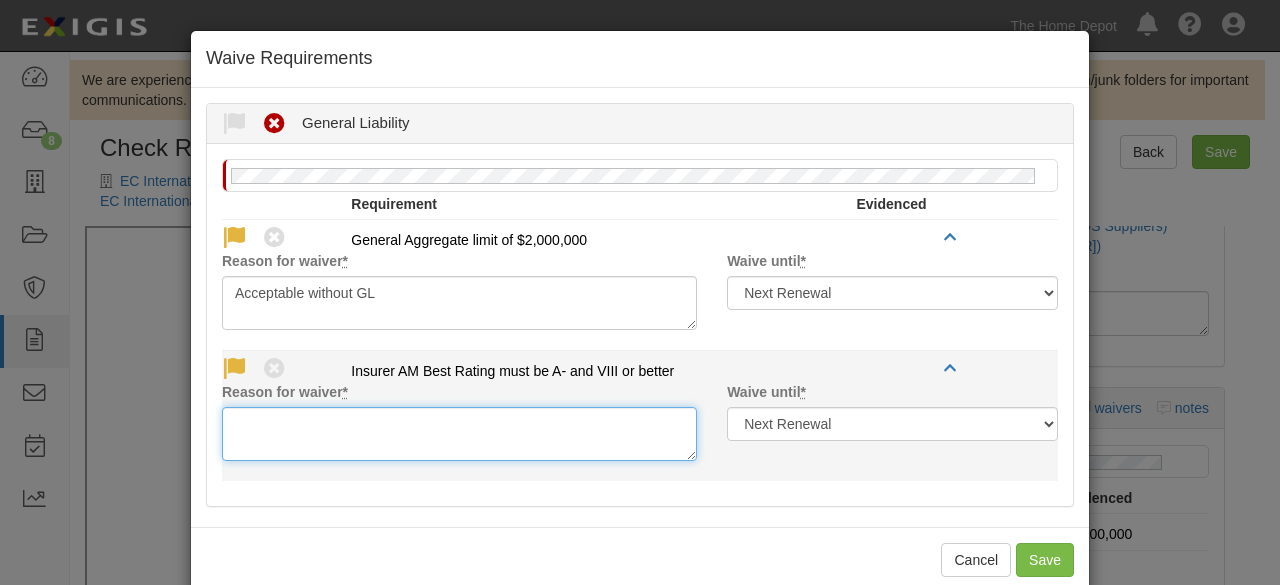 click on "Reason for waiver  *" at bounding box center [459, 434] 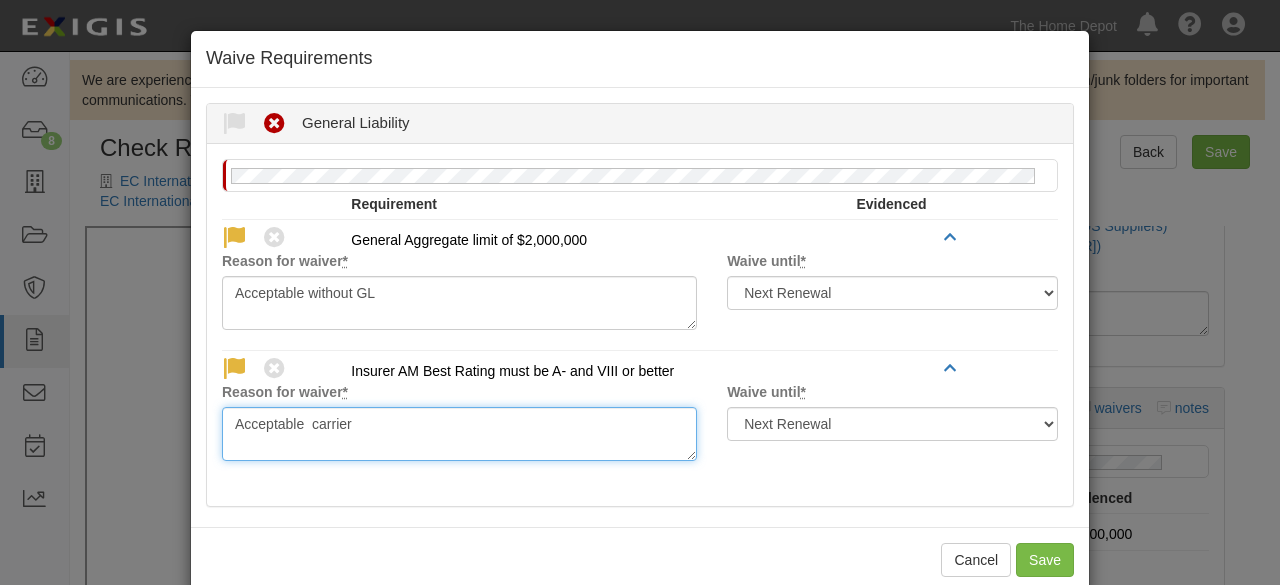 type on "Acceptable  carrier" 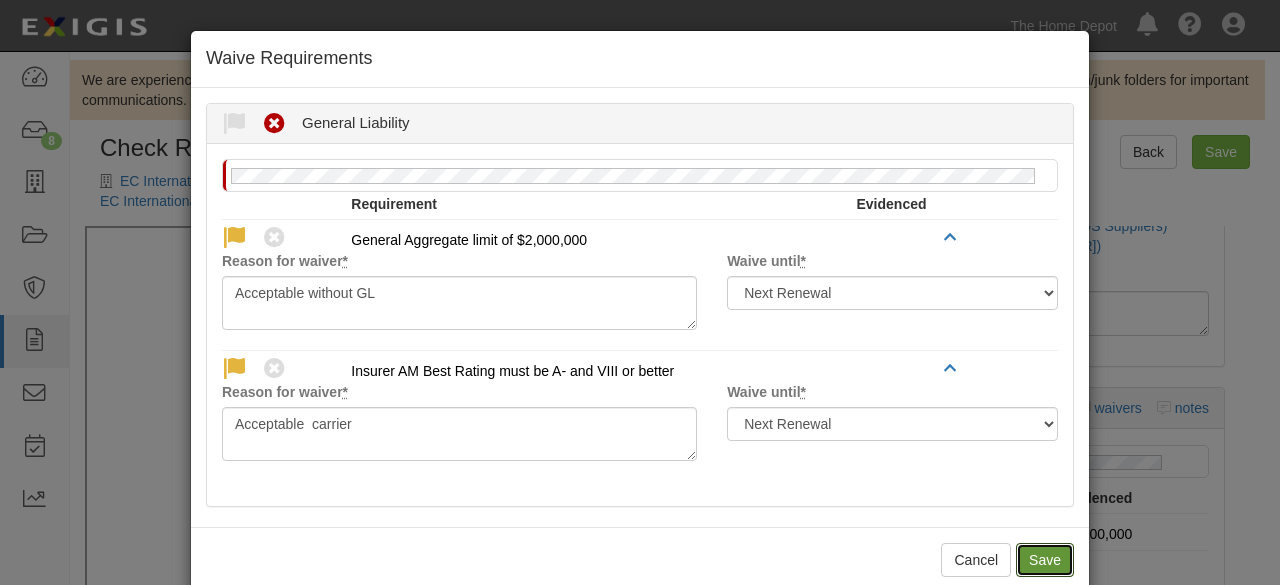 click on "Save" at bounding box center (1045, 560) 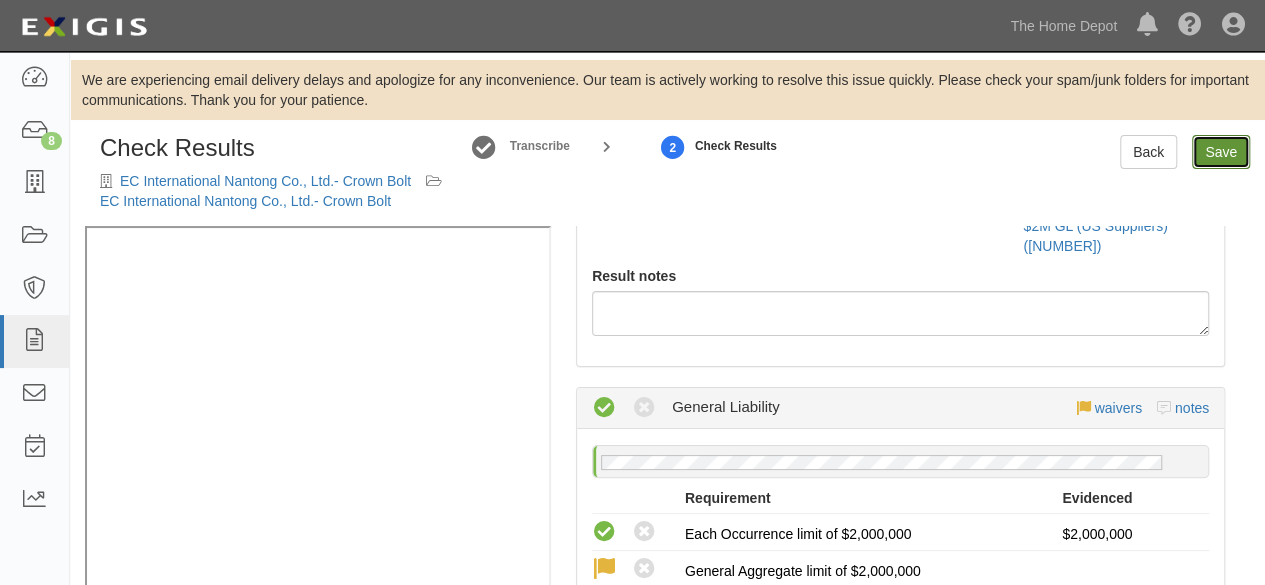 click on "Save" at bounding box center [1221, 152] 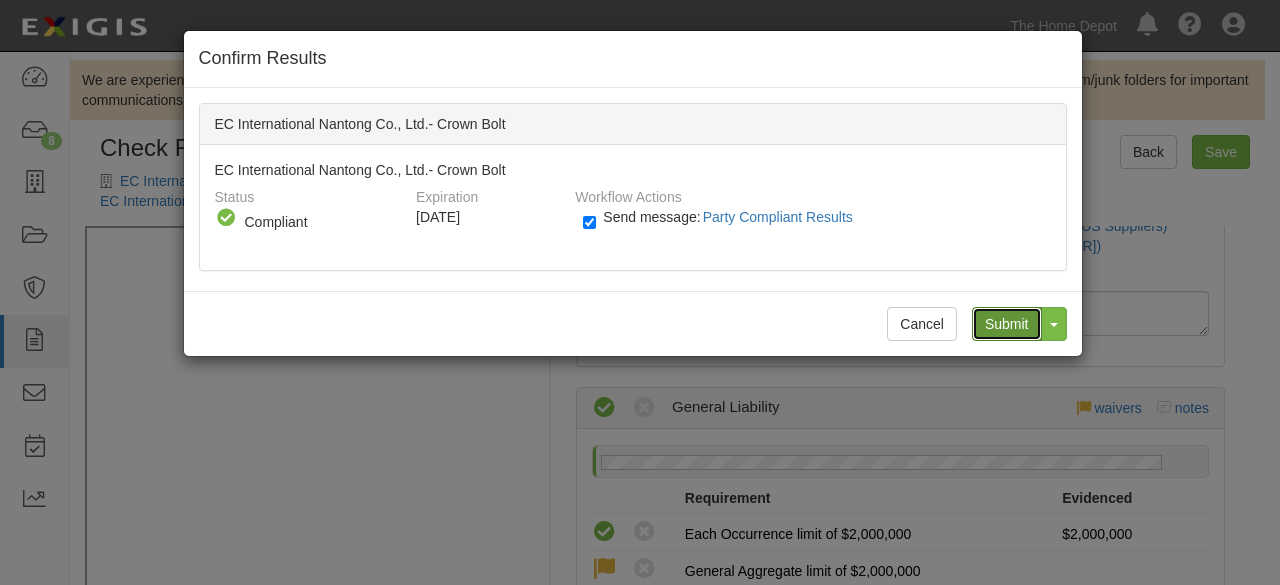 click on "Submit" at bounding box center [1007, 324] 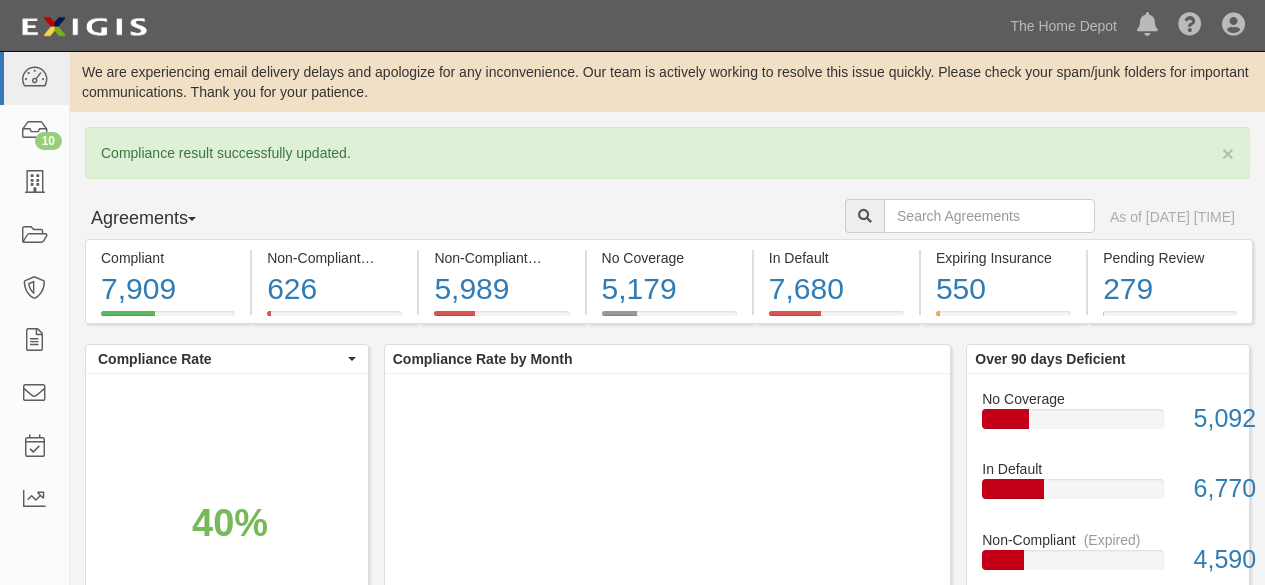 scroll, scrollTop: 0, scrollLeft: 0, axis: both 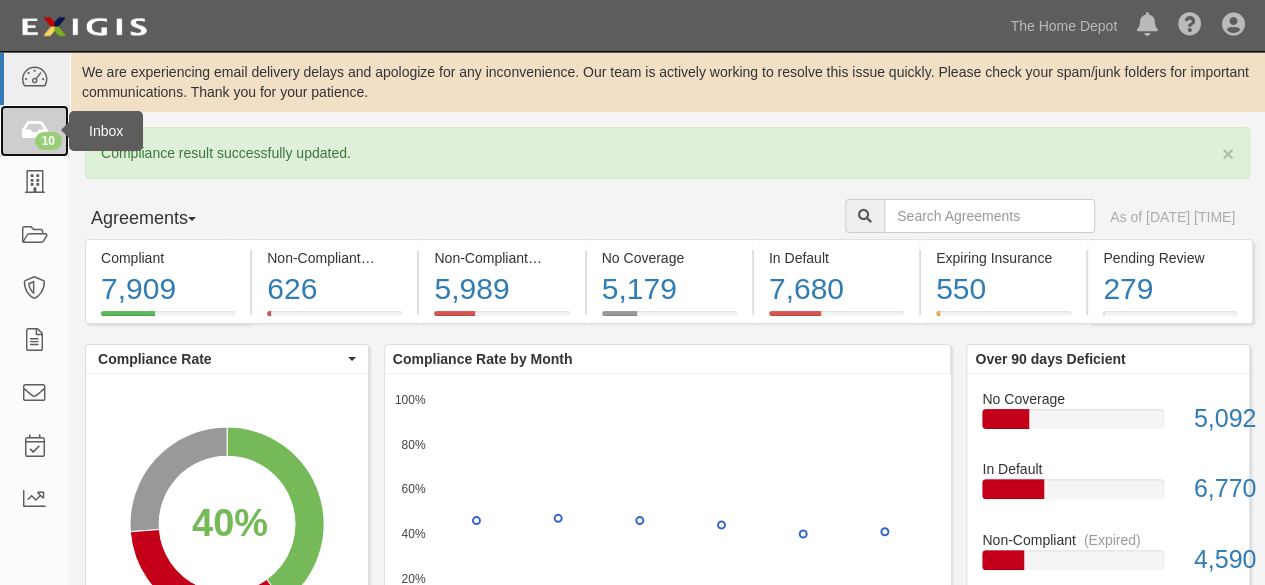 drag, startPoint x: 32, startPoint y: 133, endPoint x: 46, endPoint y: 137, distance: 14.56022 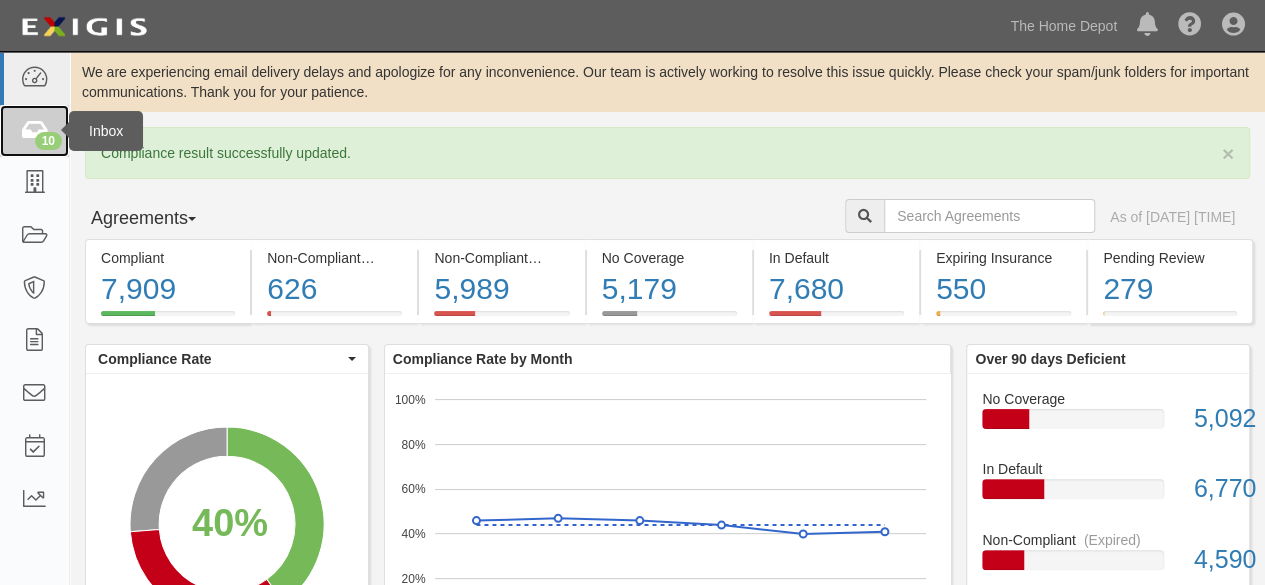 click at bounding box center (34, 131) 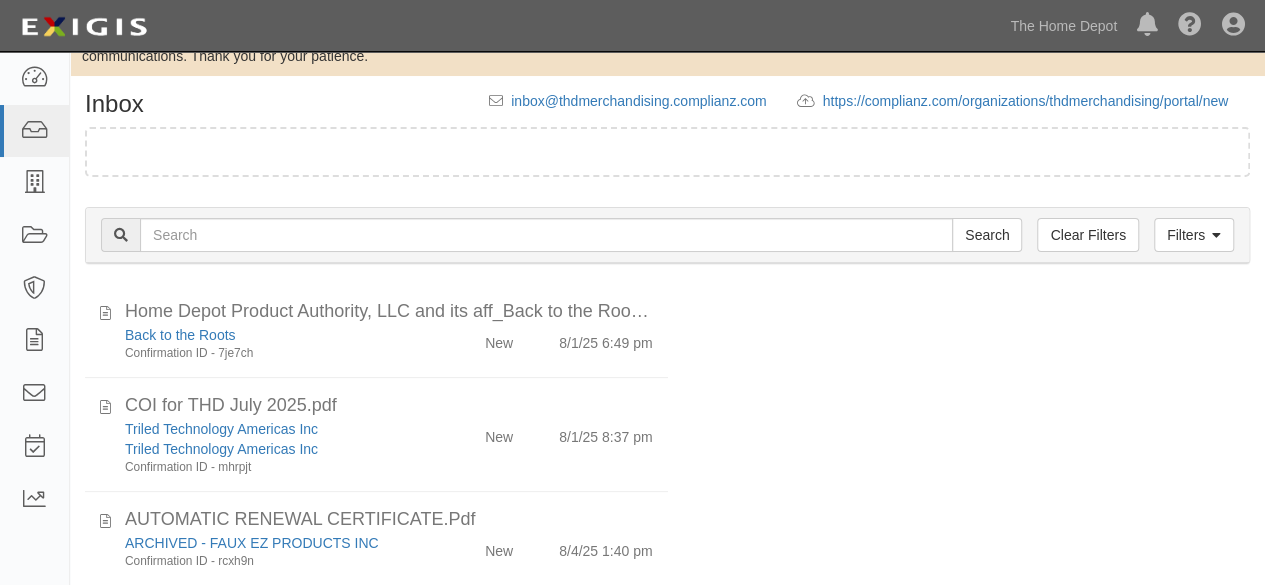 scroll, scrollTop: 64, scrollLeft: 0, axis: vertical 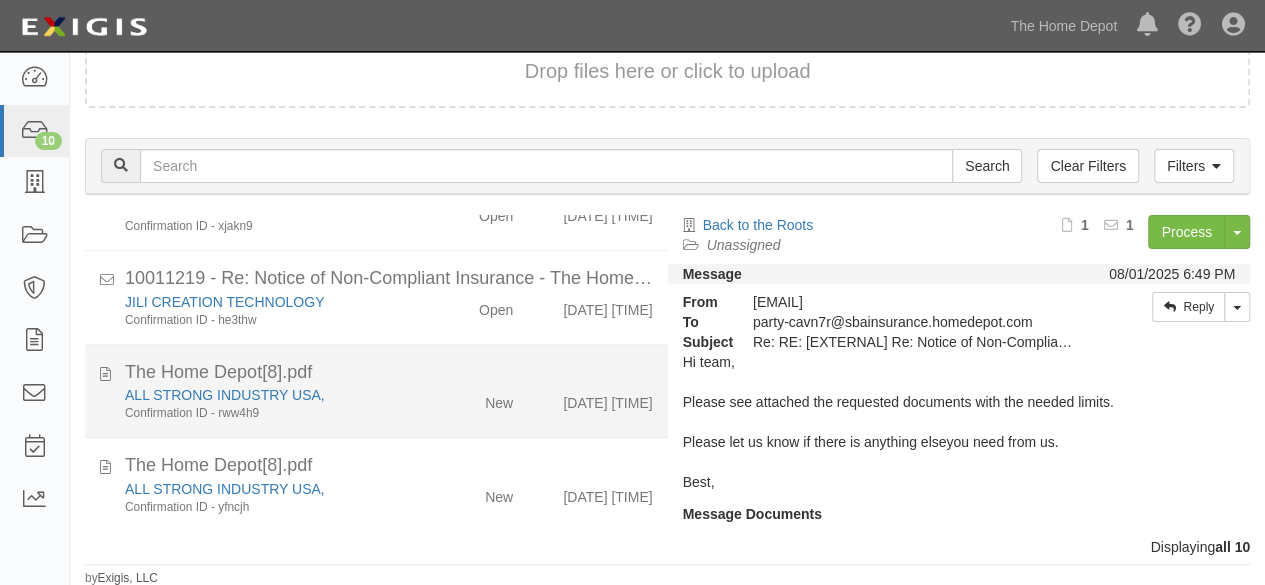 click on "ALL STRONG INDUSTRY USA," 